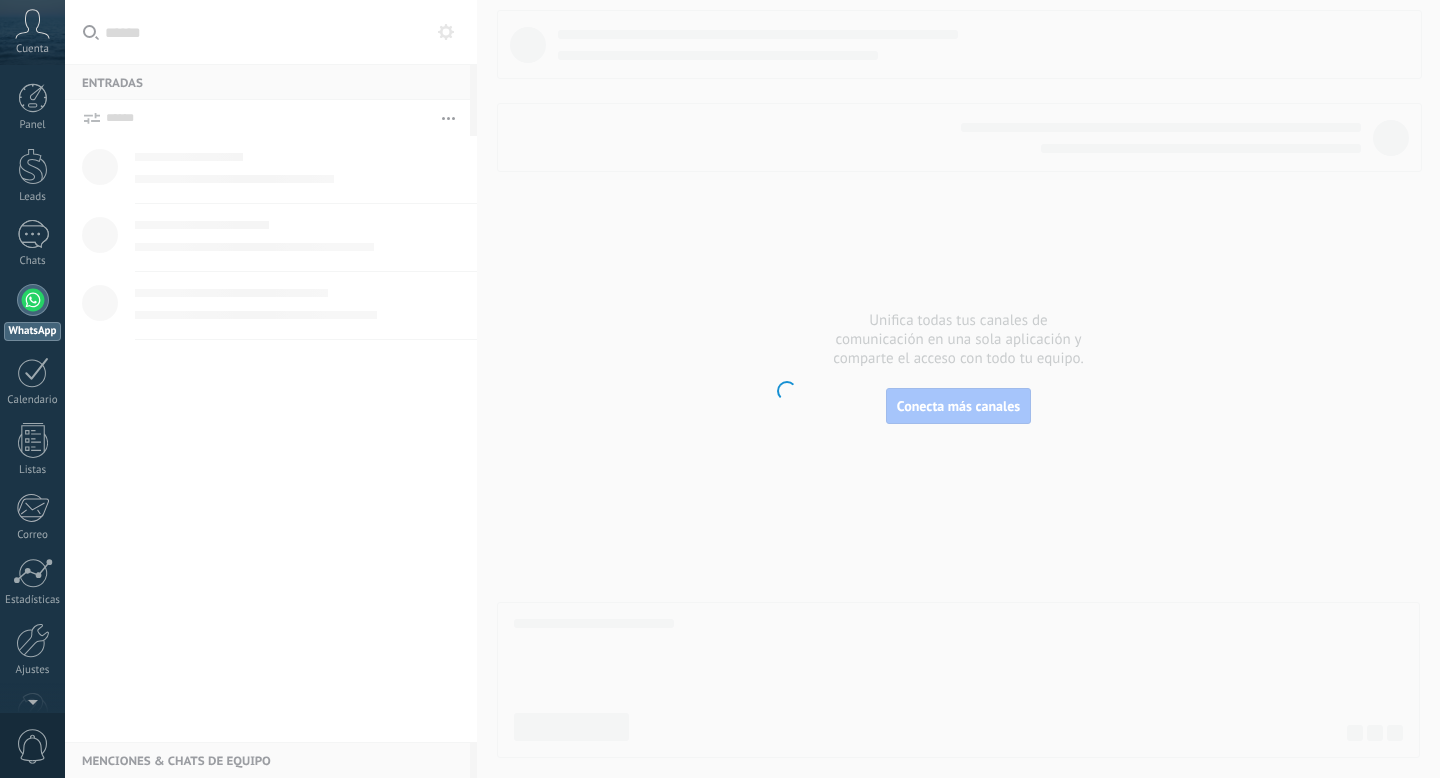 scroll, scrollTop: 0, scrollLeft: 0, axis: both 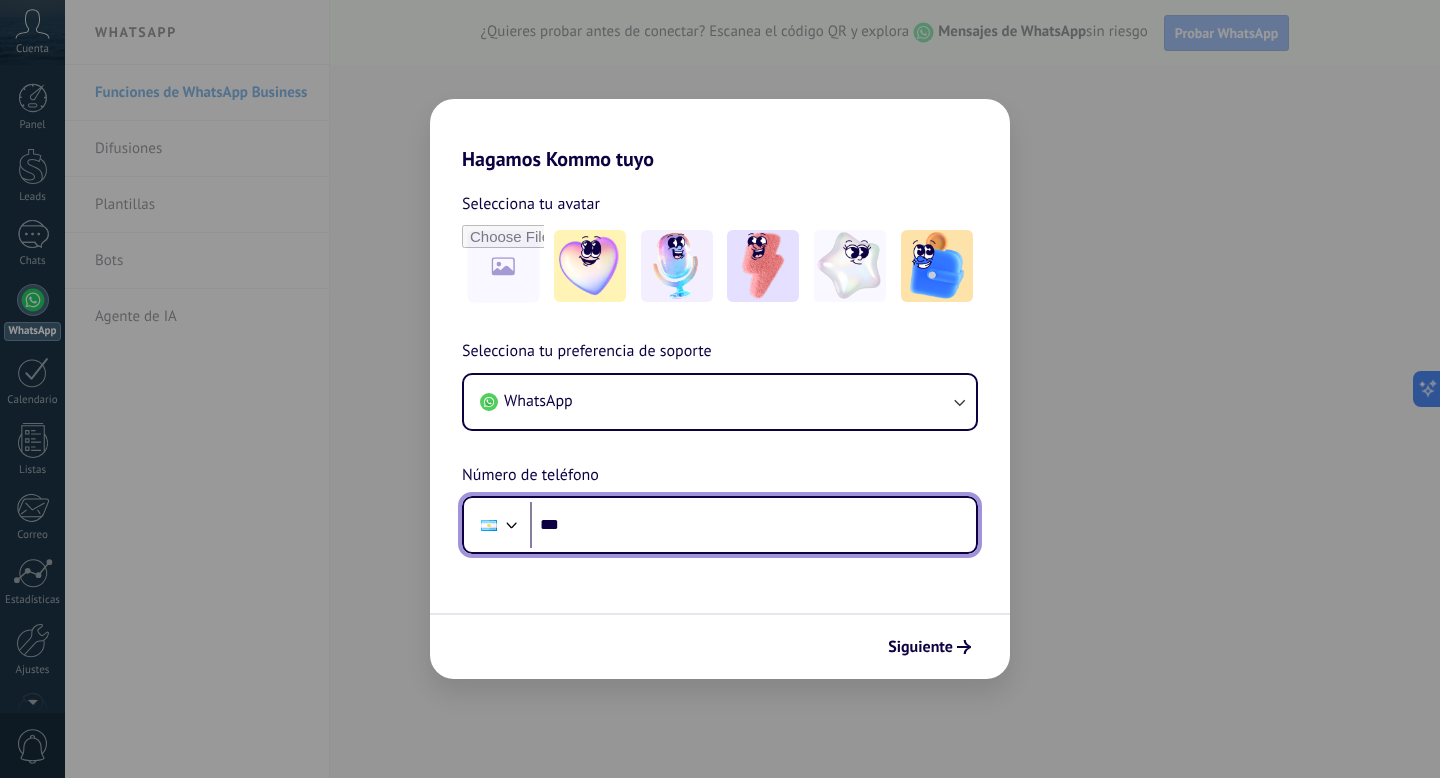 click on "***" at bounding box center (753, 525) 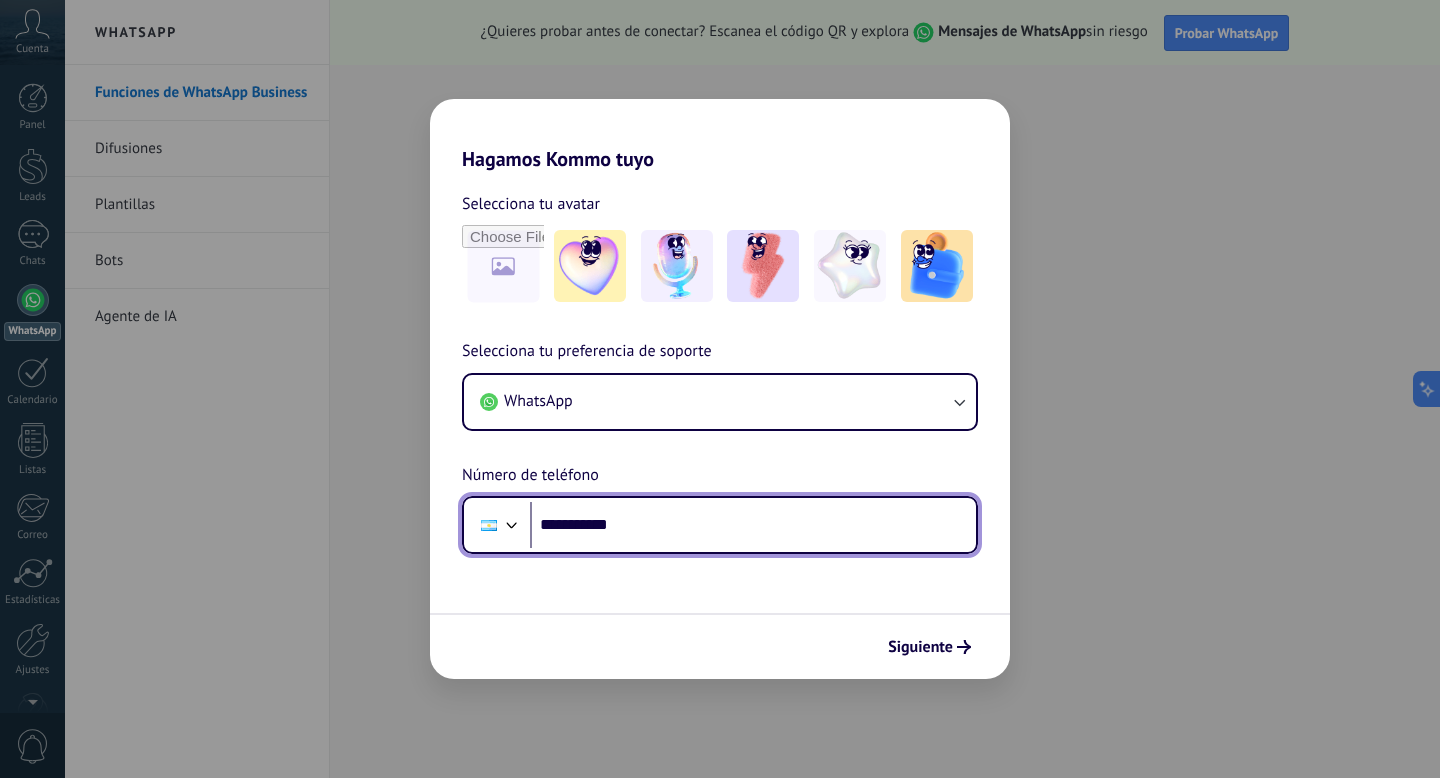 click on "**********" at bounding box center (753, 525) 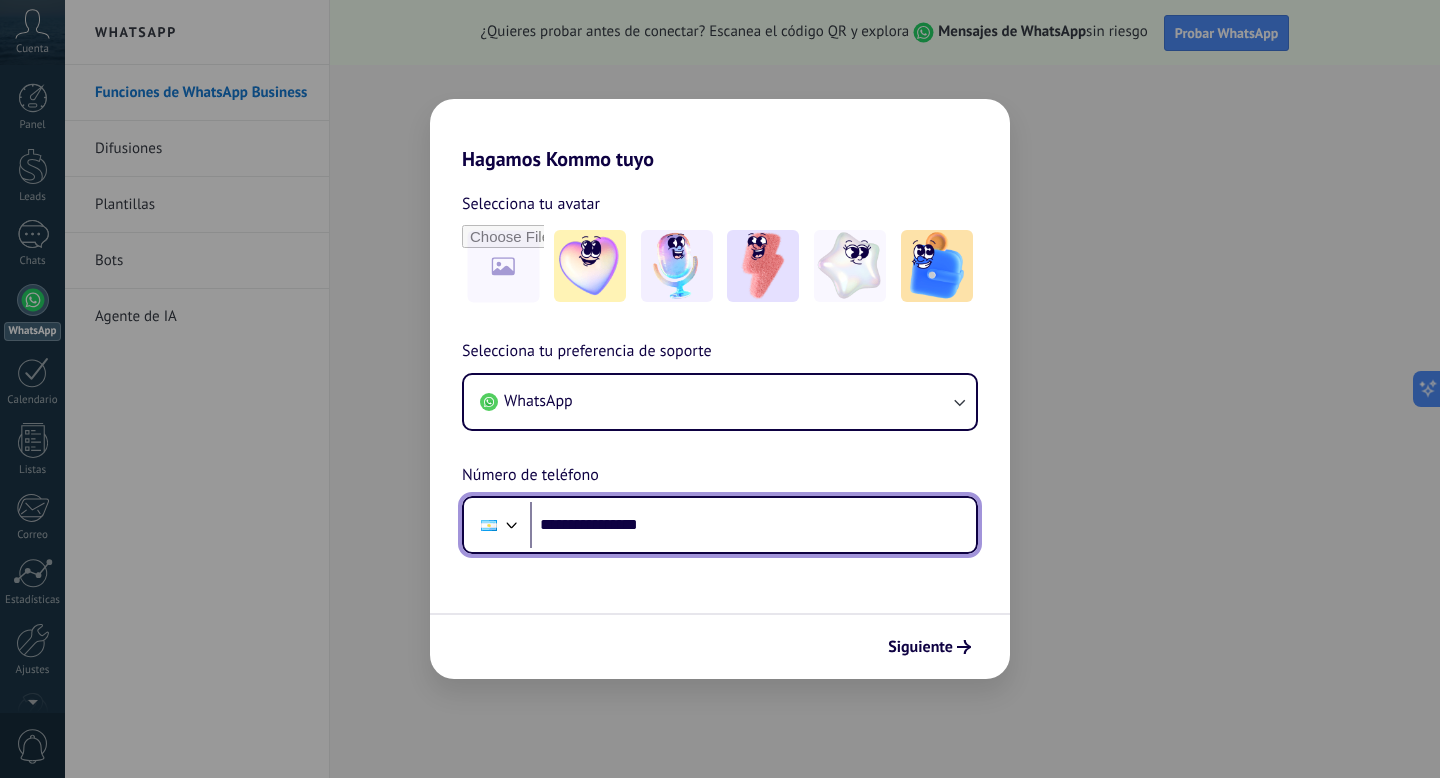 type on "**********" 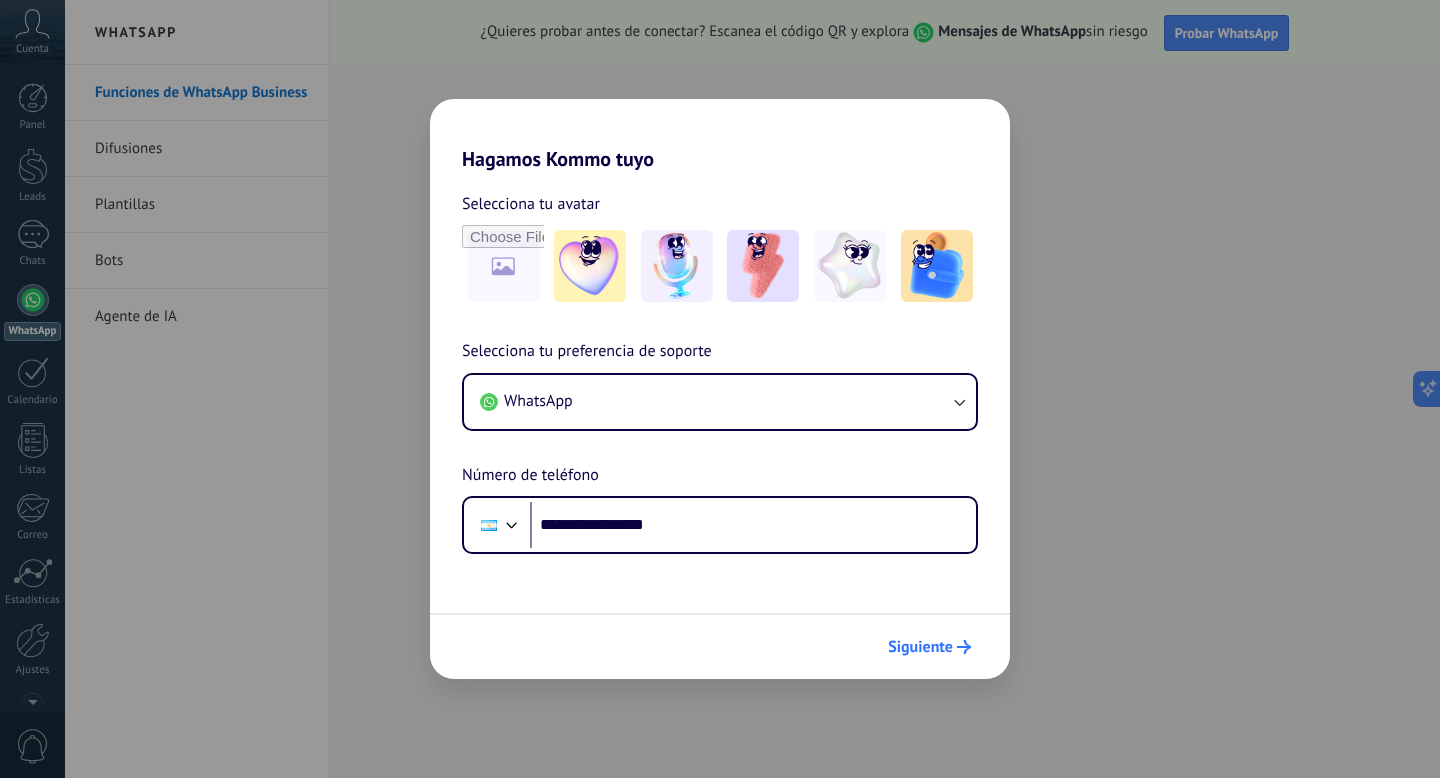 click on "Siguiente" at bounding box center [929, 647] 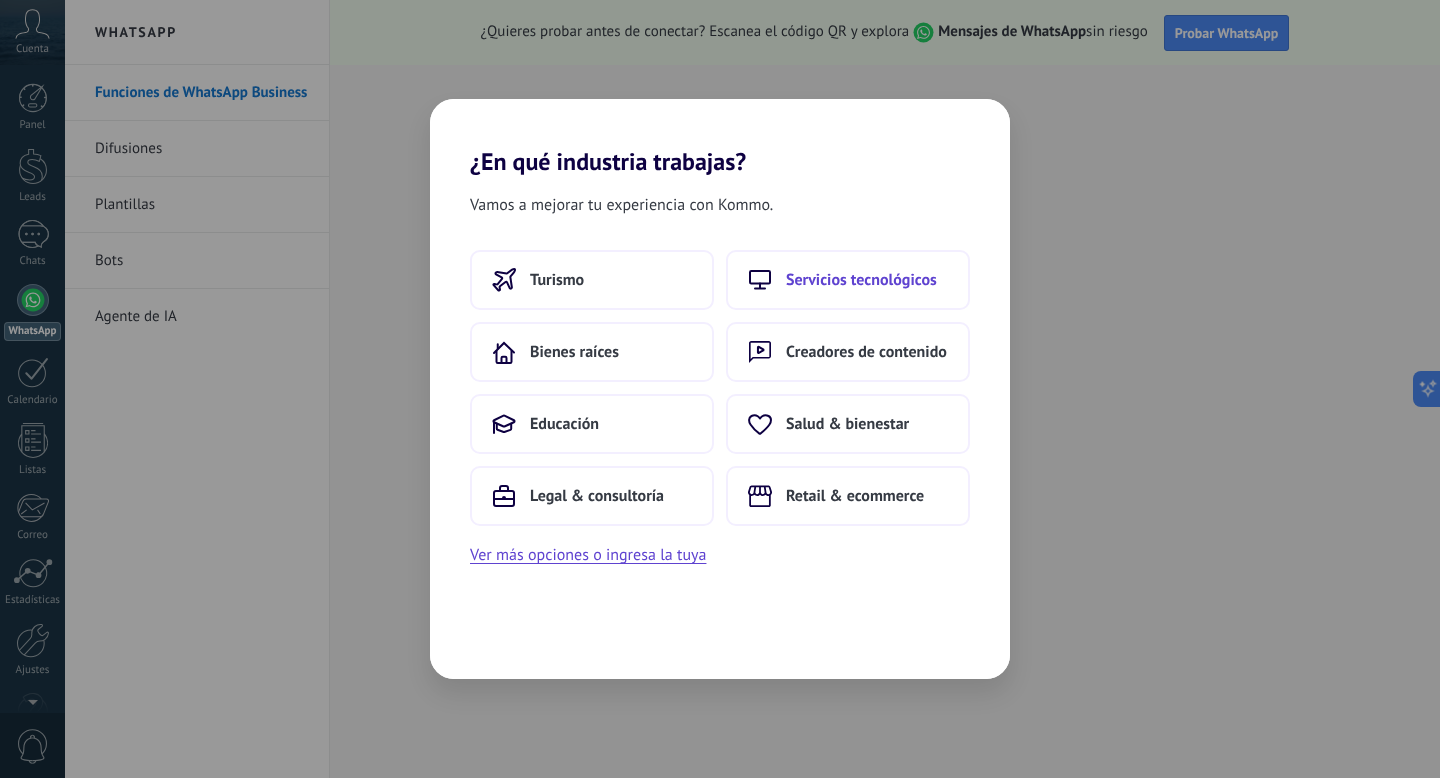 click on "Servicios tecnológicos" at bounding box center (861, 280) 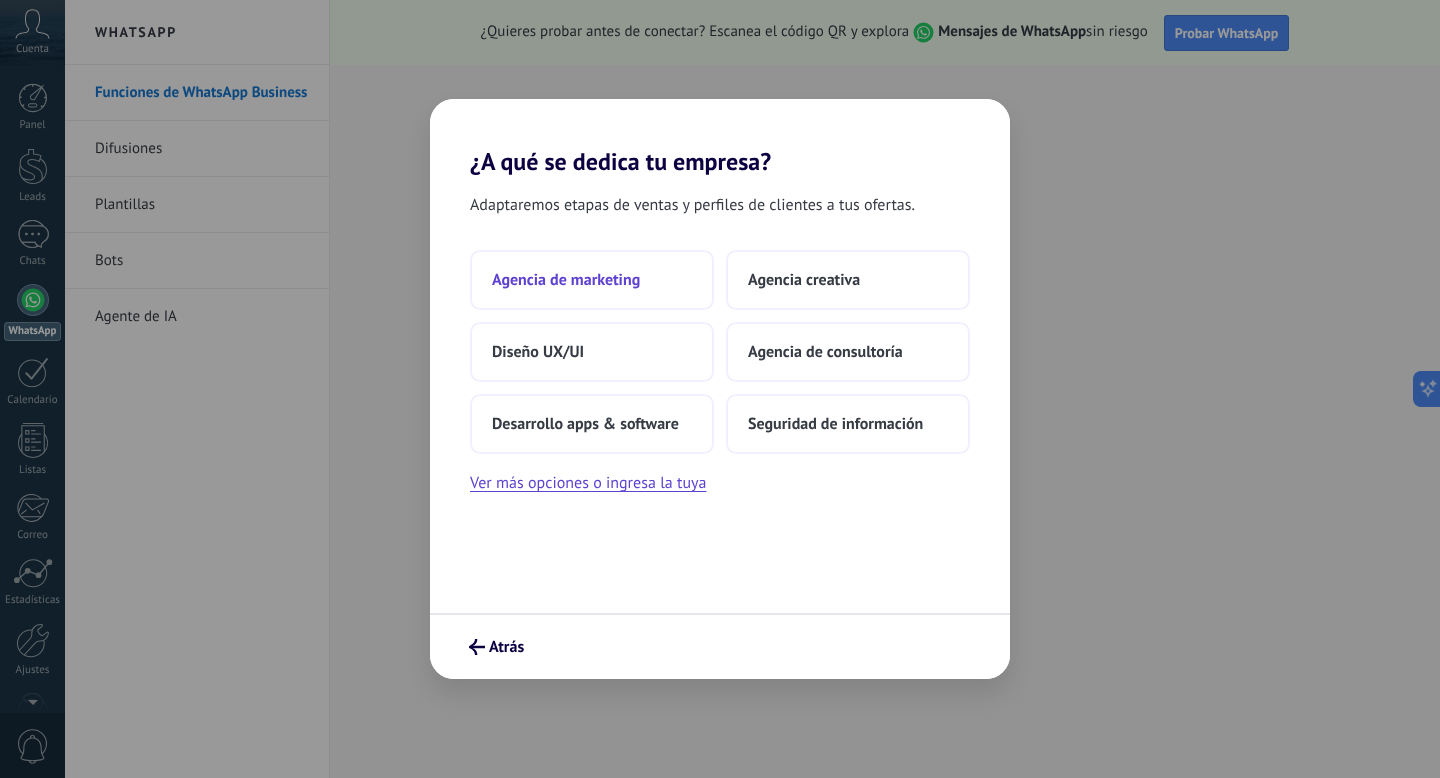 click on "Agencia de marketing" at bounding box center (592, 280) 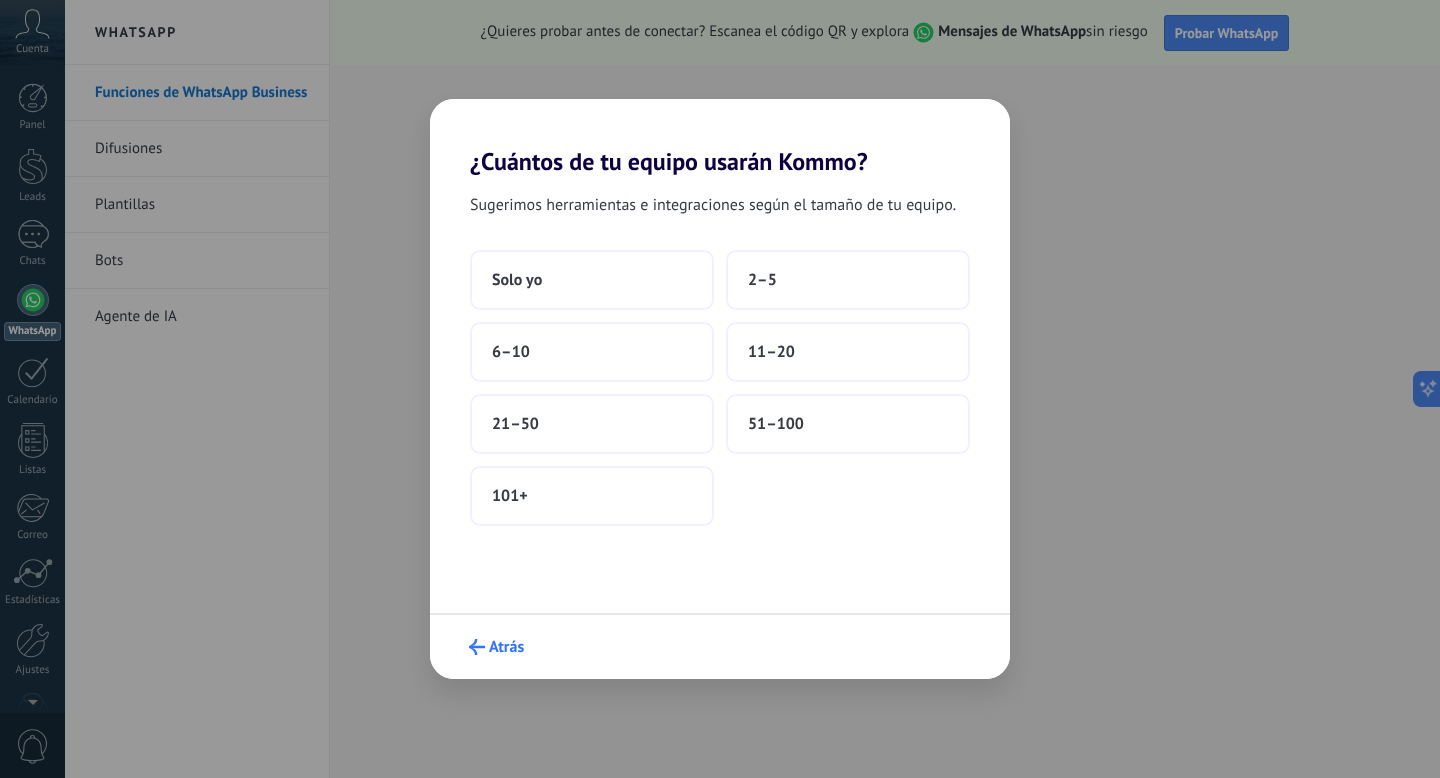 click on "Atrás" at bounding box center [506, 647] 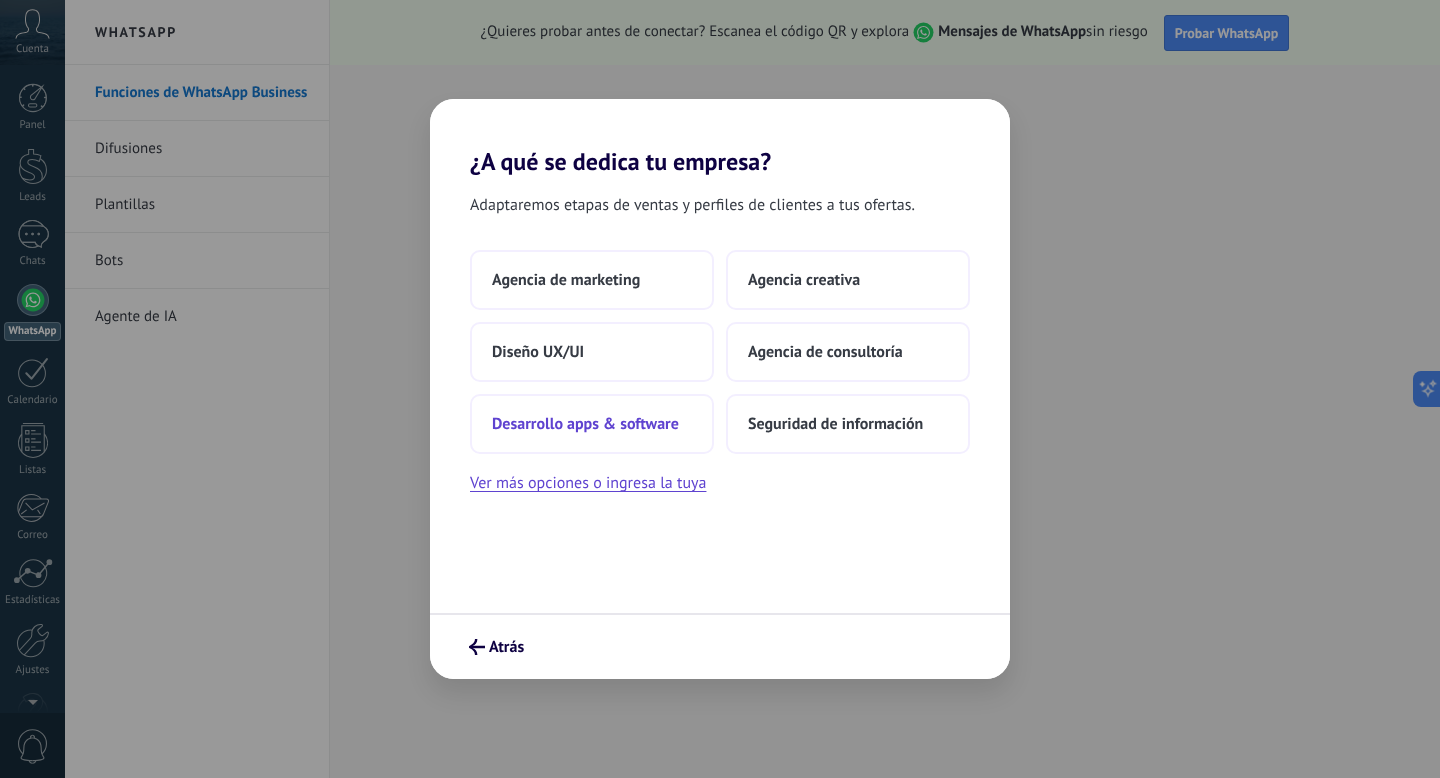 click on "Desarrollo apps & software" at bounding box center [592, 424] 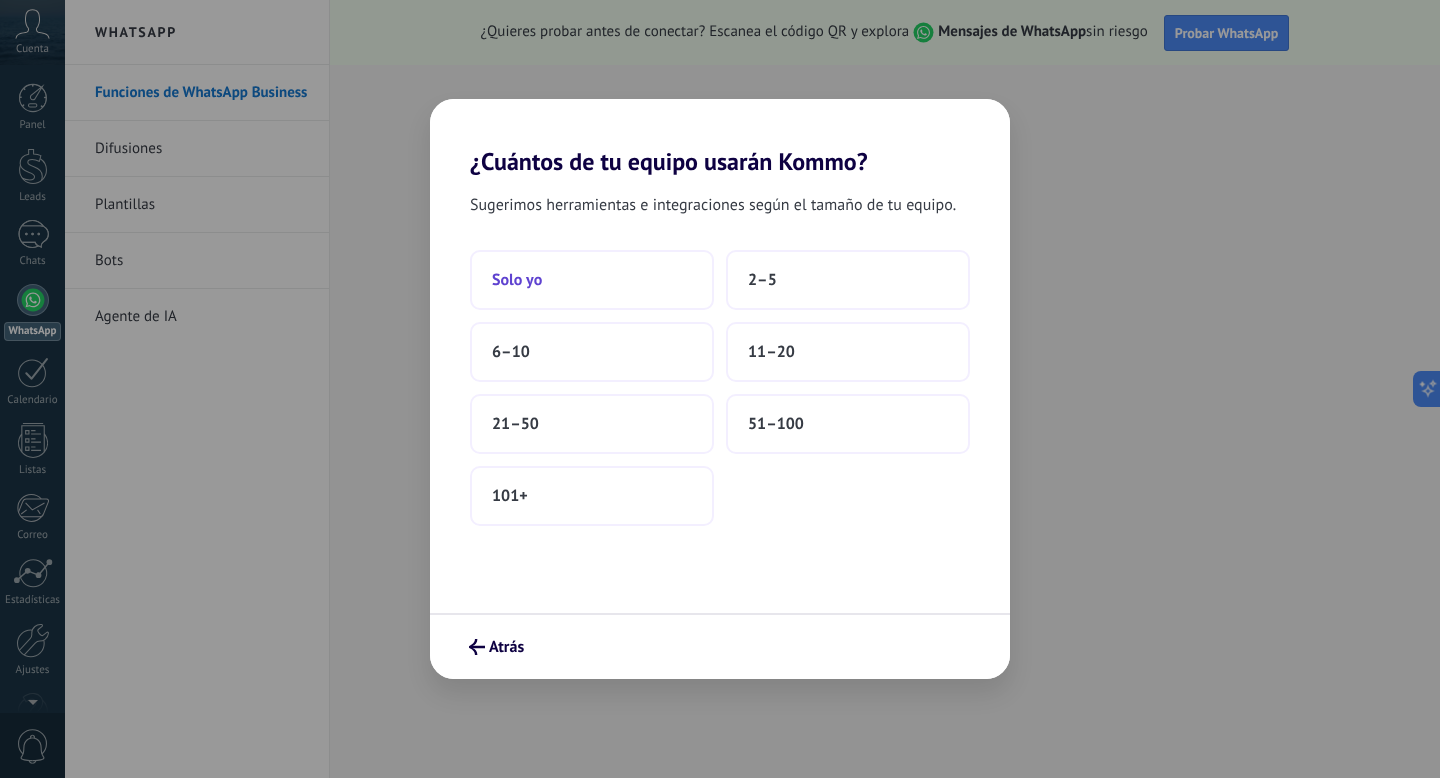 click on "Solo yo" at bounding box center [592, 280] 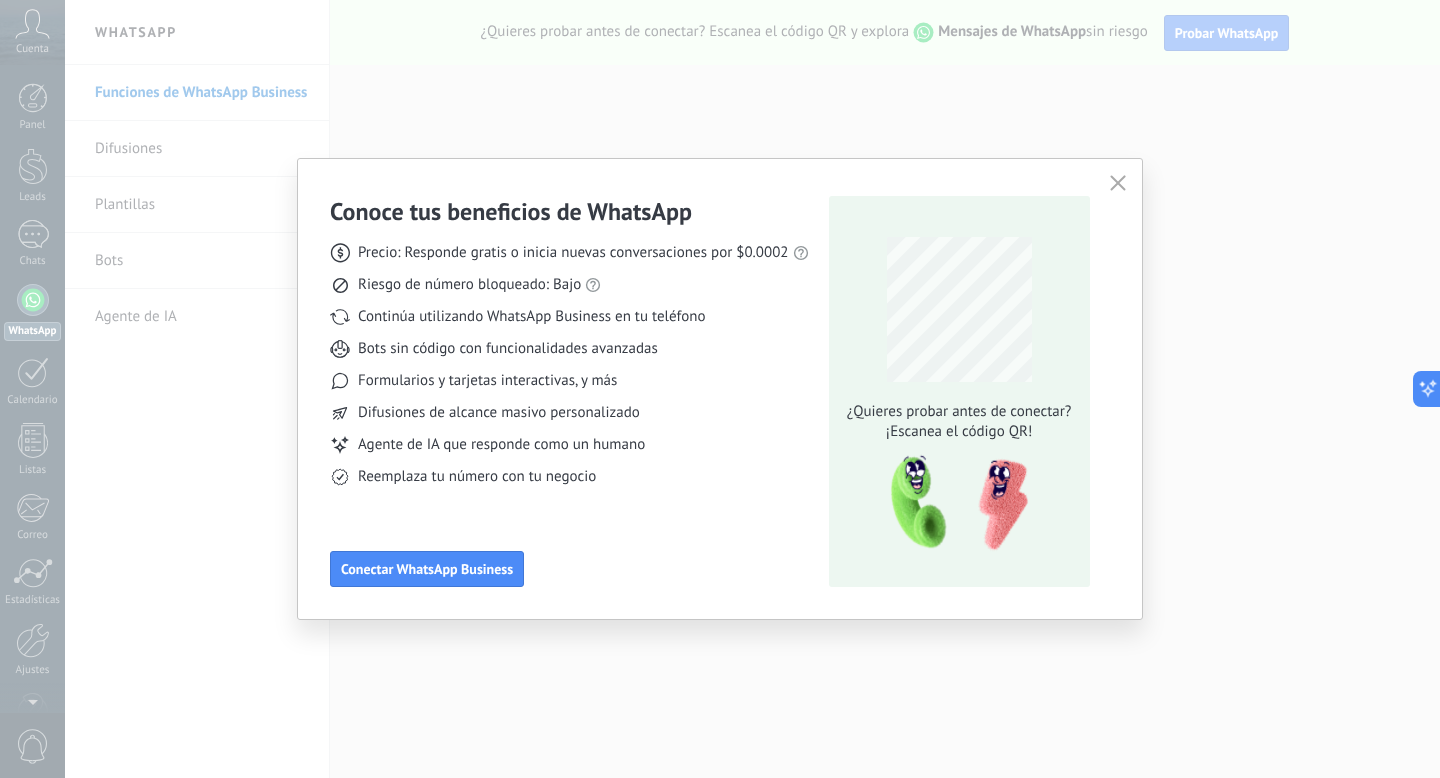 click 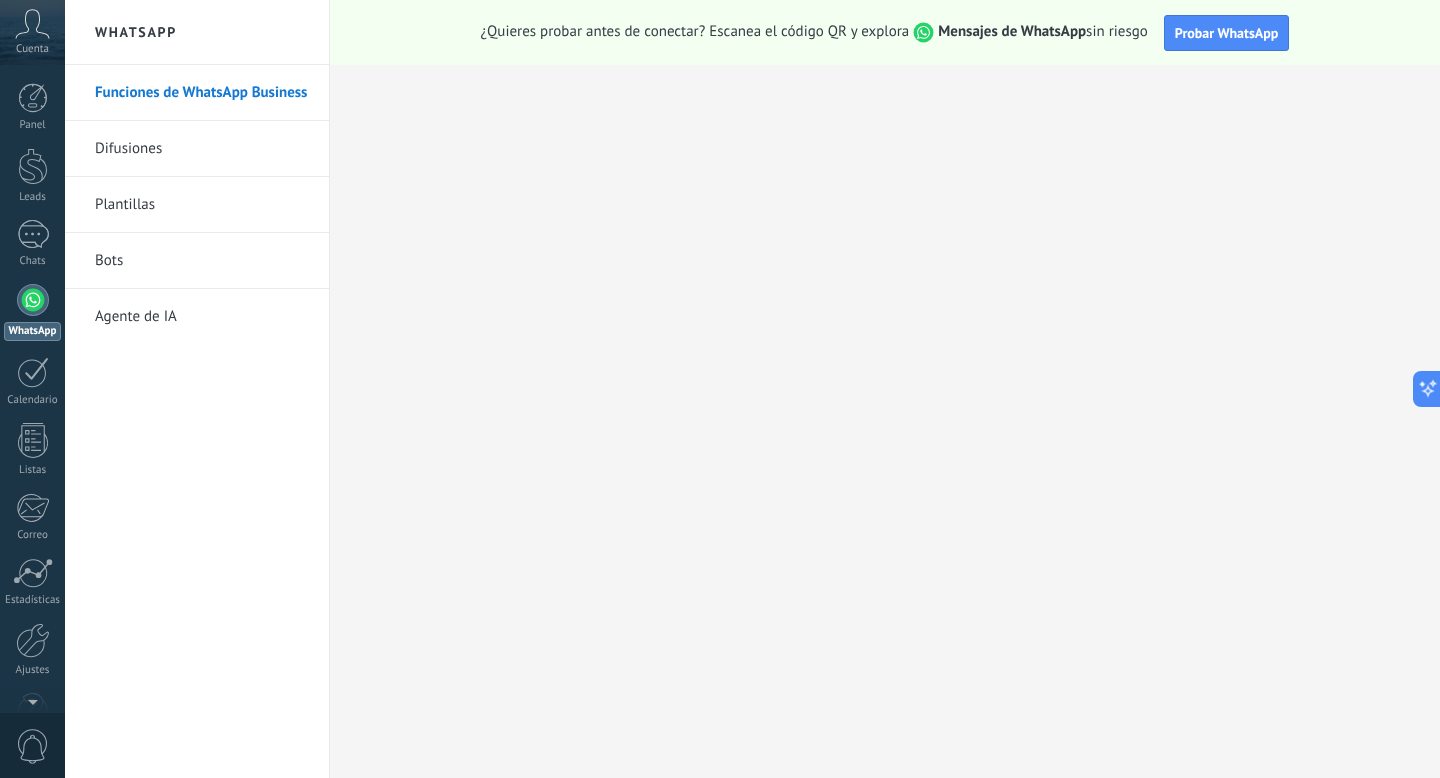scroll, scrollTop: 54, scrollLeft: 0, axis: vertical 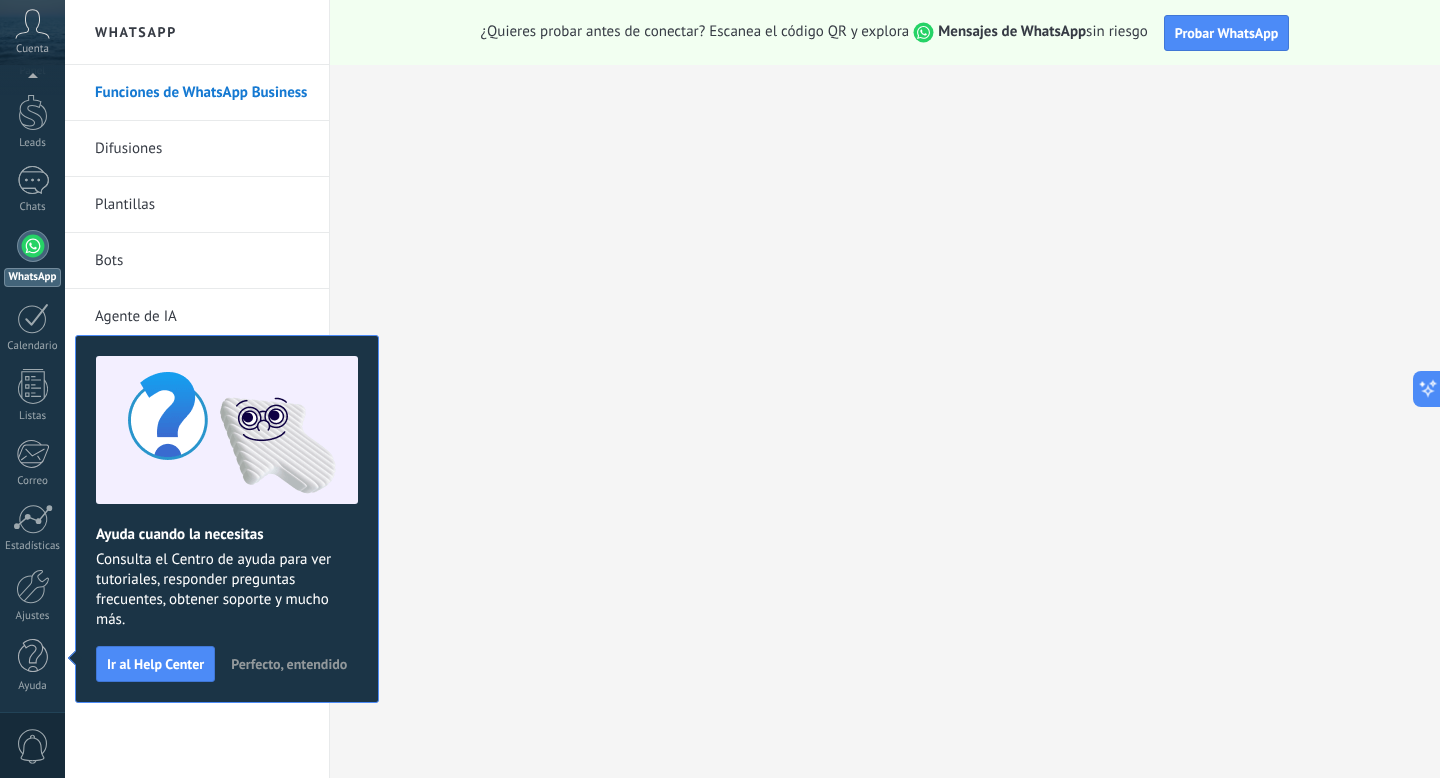 click on "Perfecto, entendido" at bounding box center [289, 664] 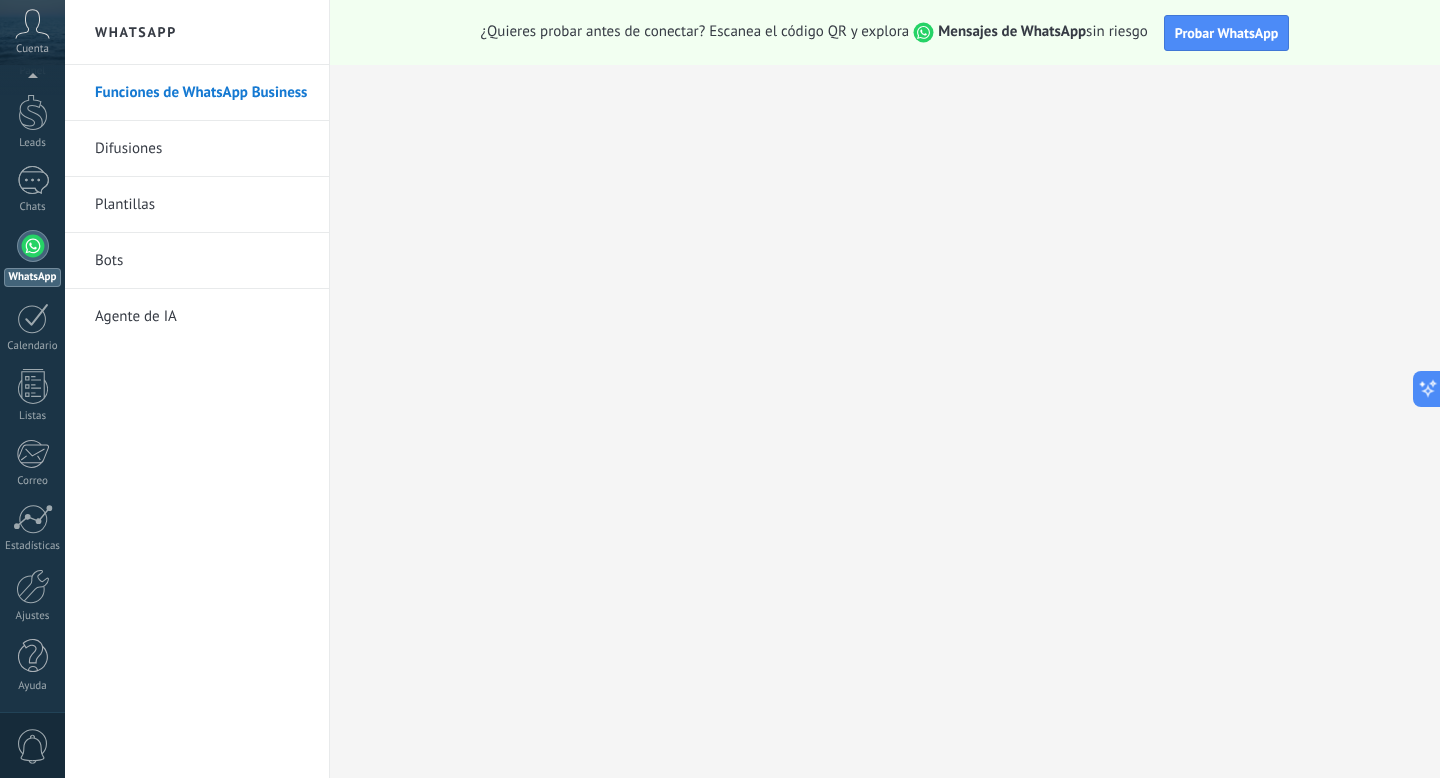 click 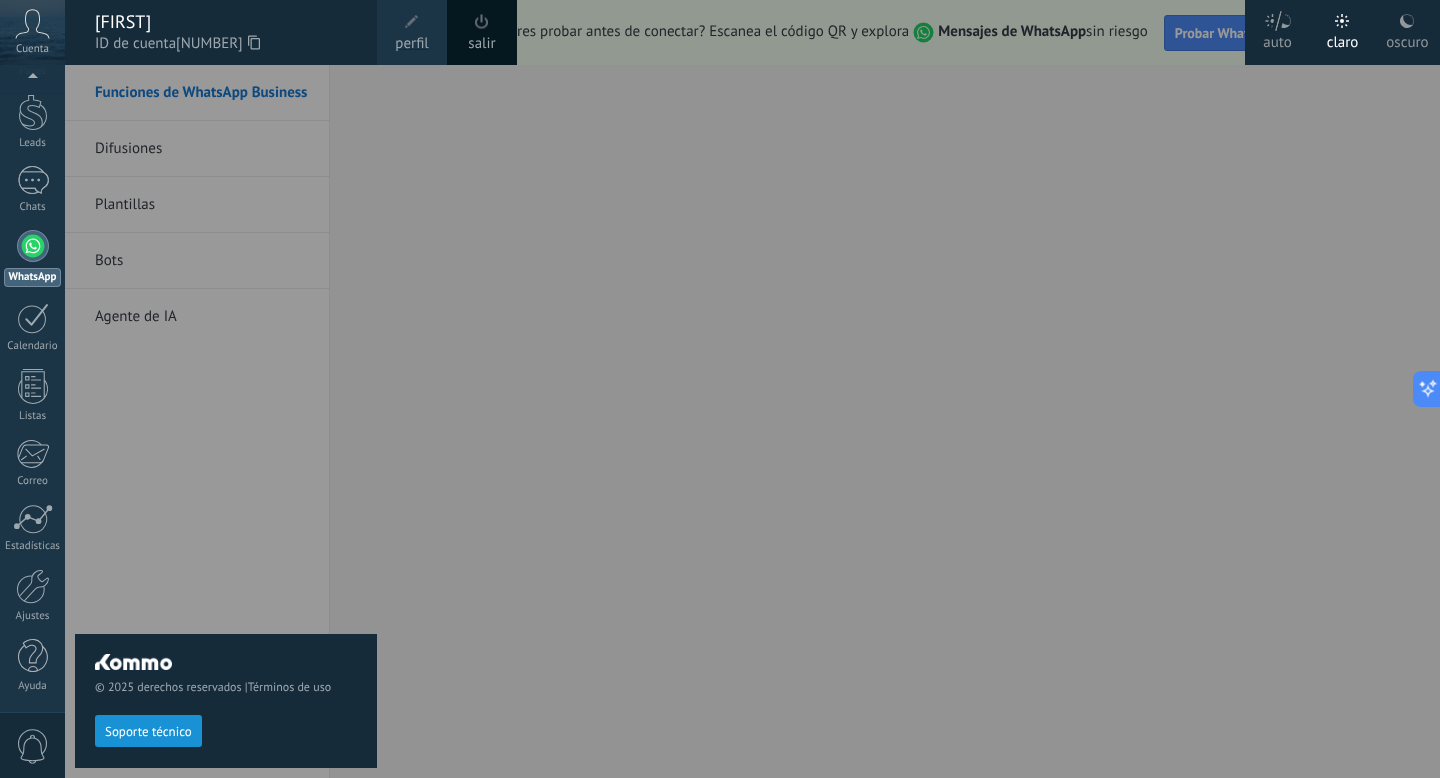 click on "©  2025  derechos reservados |  Términos de uso
Soporte técnico" at bounding box center [226, 421] 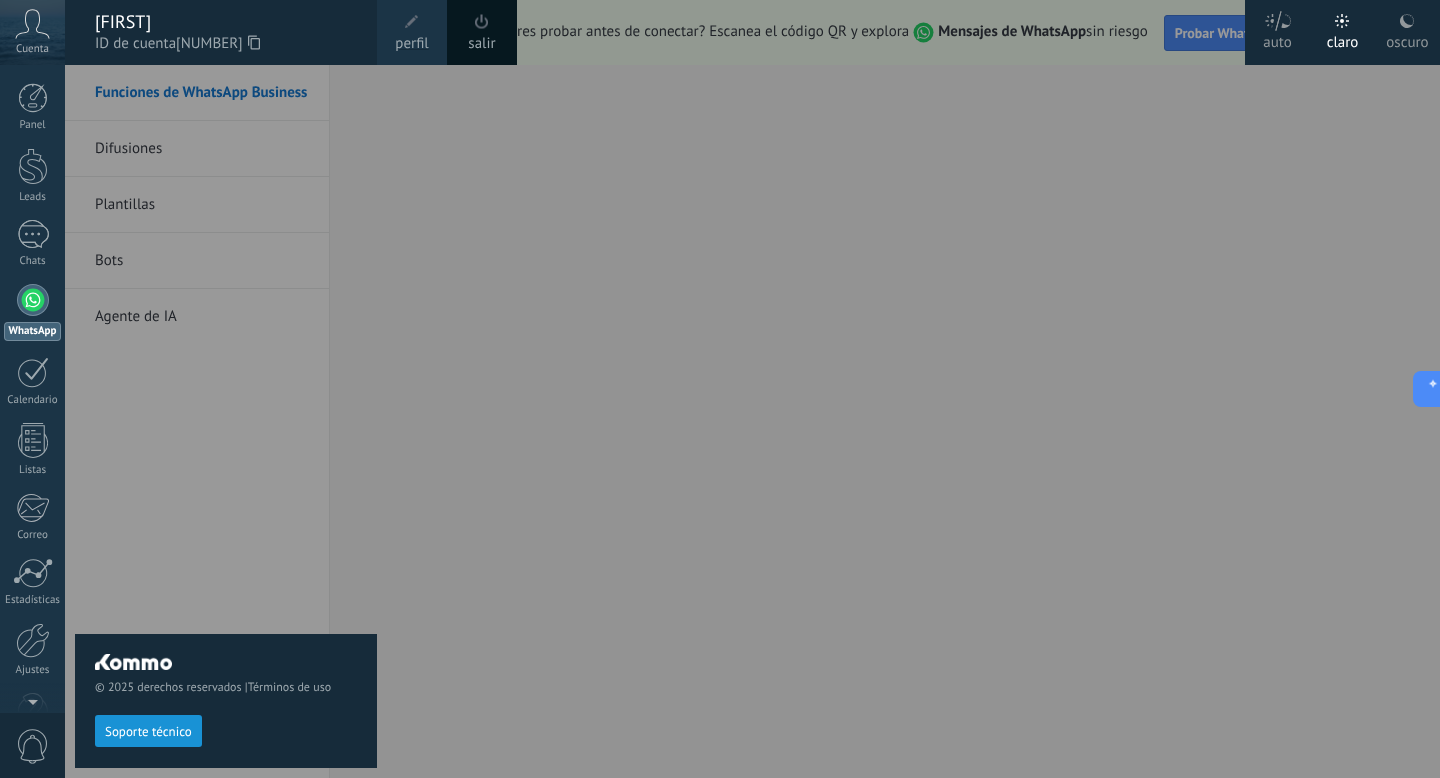 click at bounding box center (785, 389) 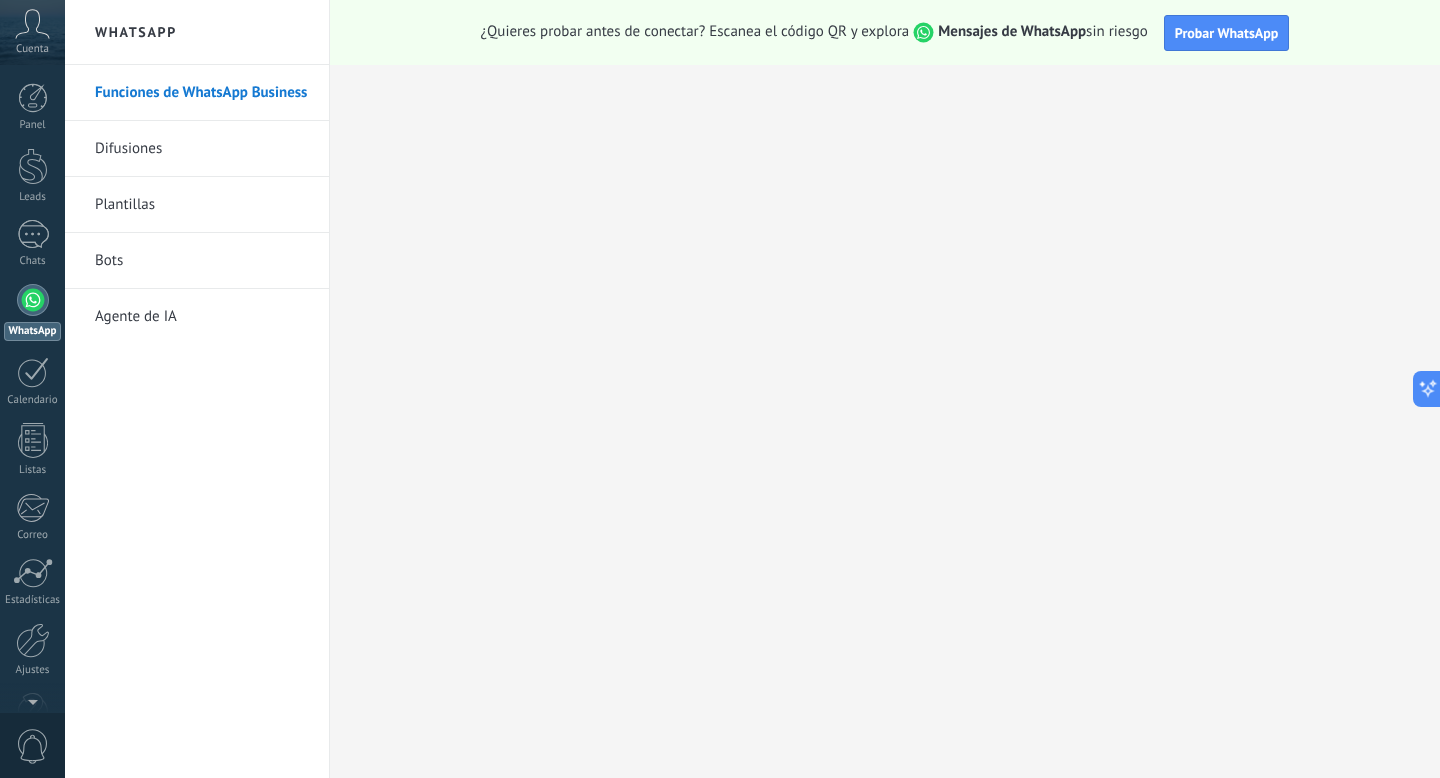 click 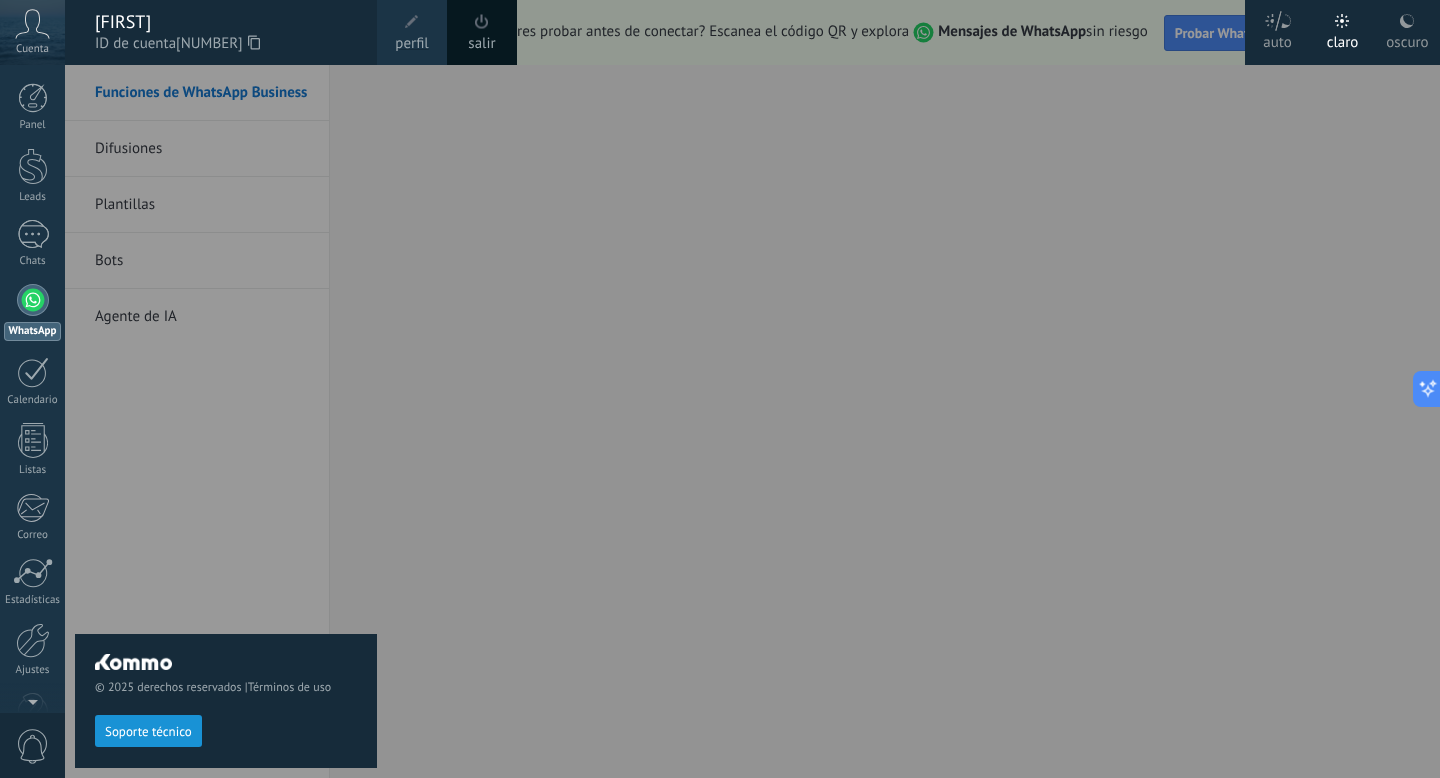 click on "perfil" at bounding box center [411, 44] 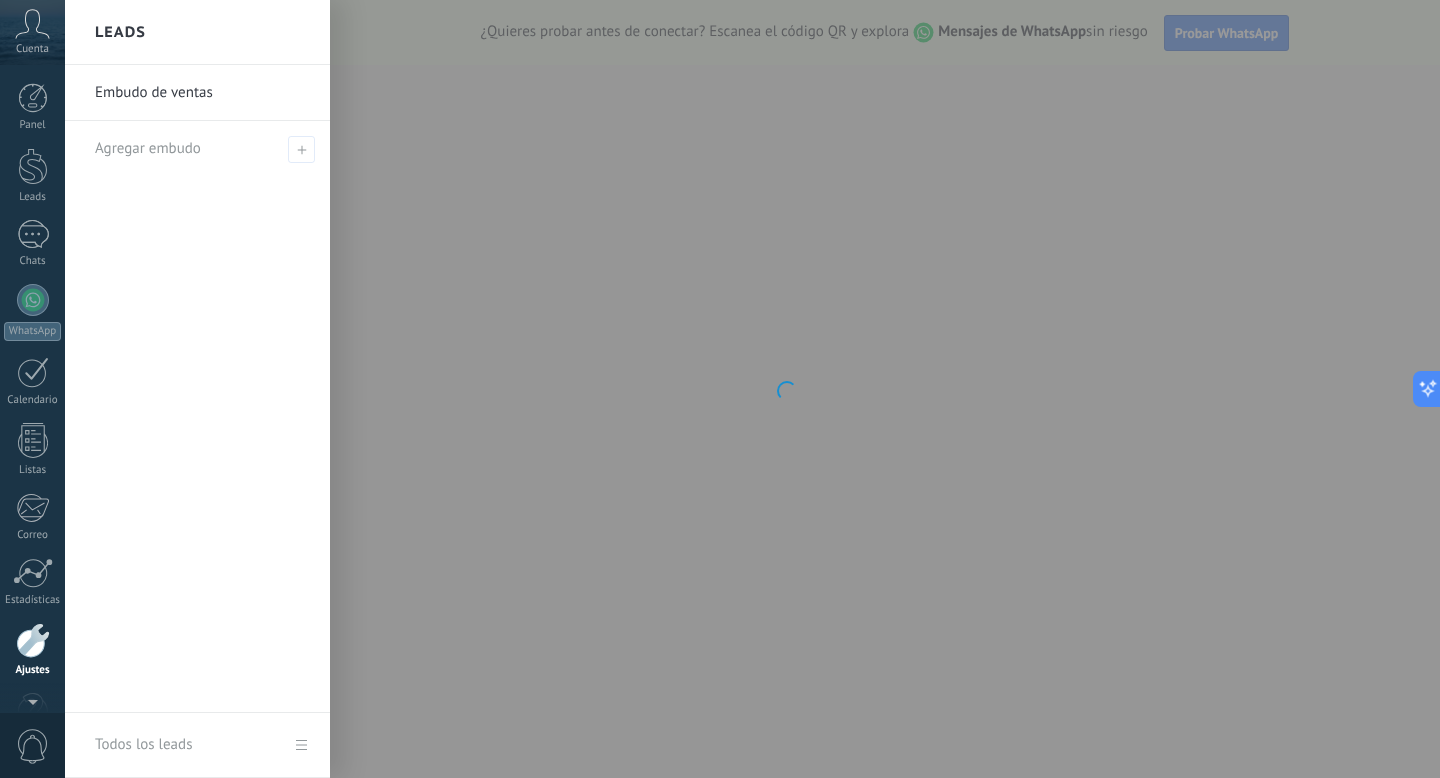 scroll, scrollTop: 54, scrollLeft: 0, axis: vertical 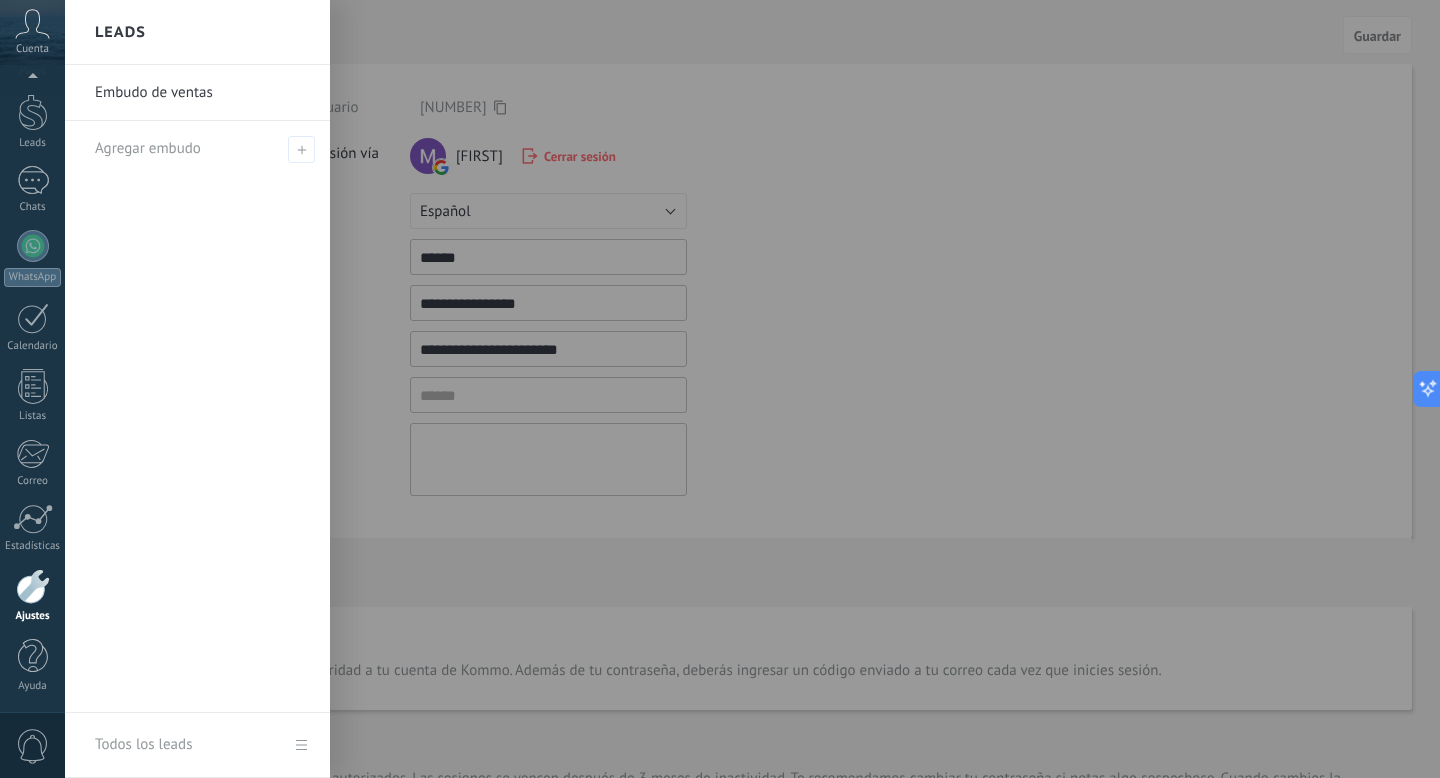 click at bounding box center [785, 389] 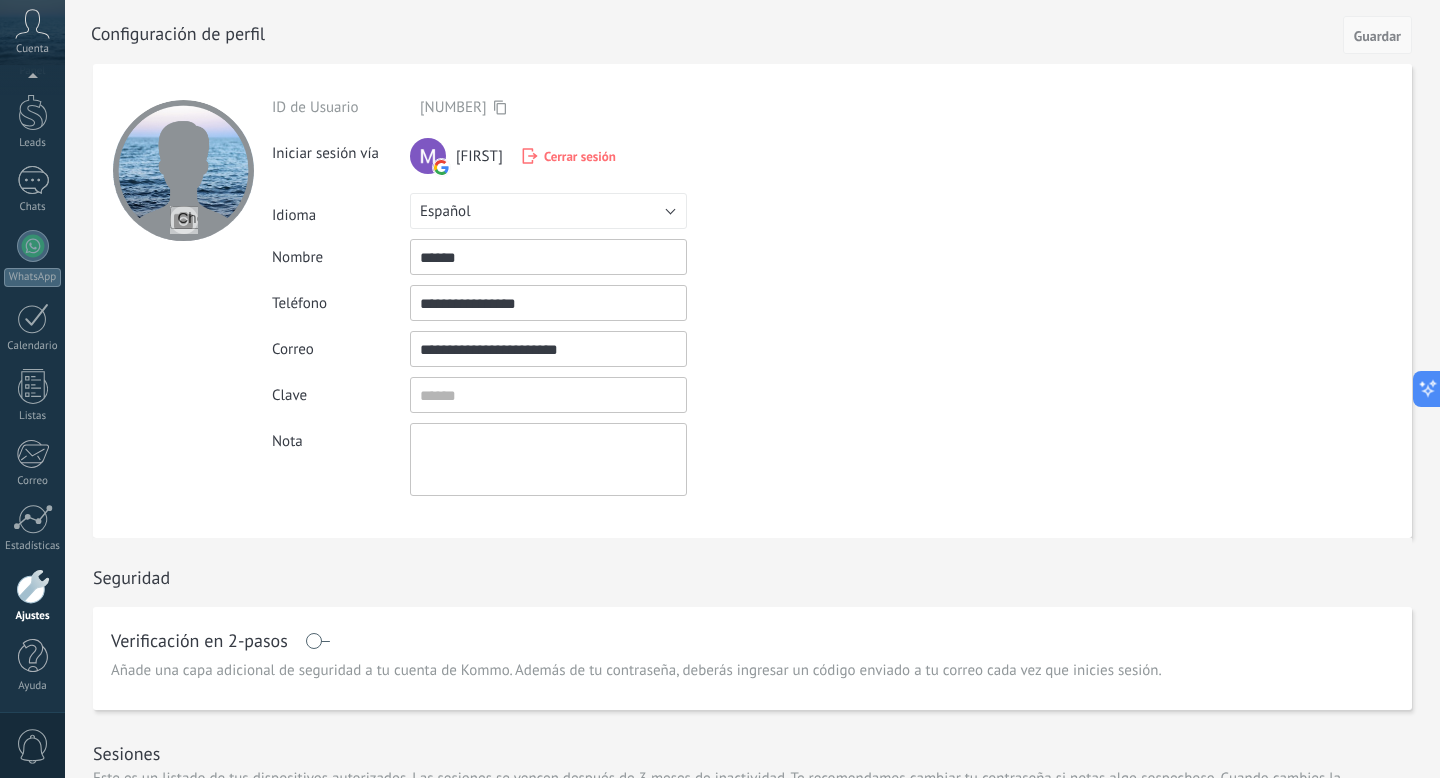 click on "Guardar" at bounding box center [1377, 36] 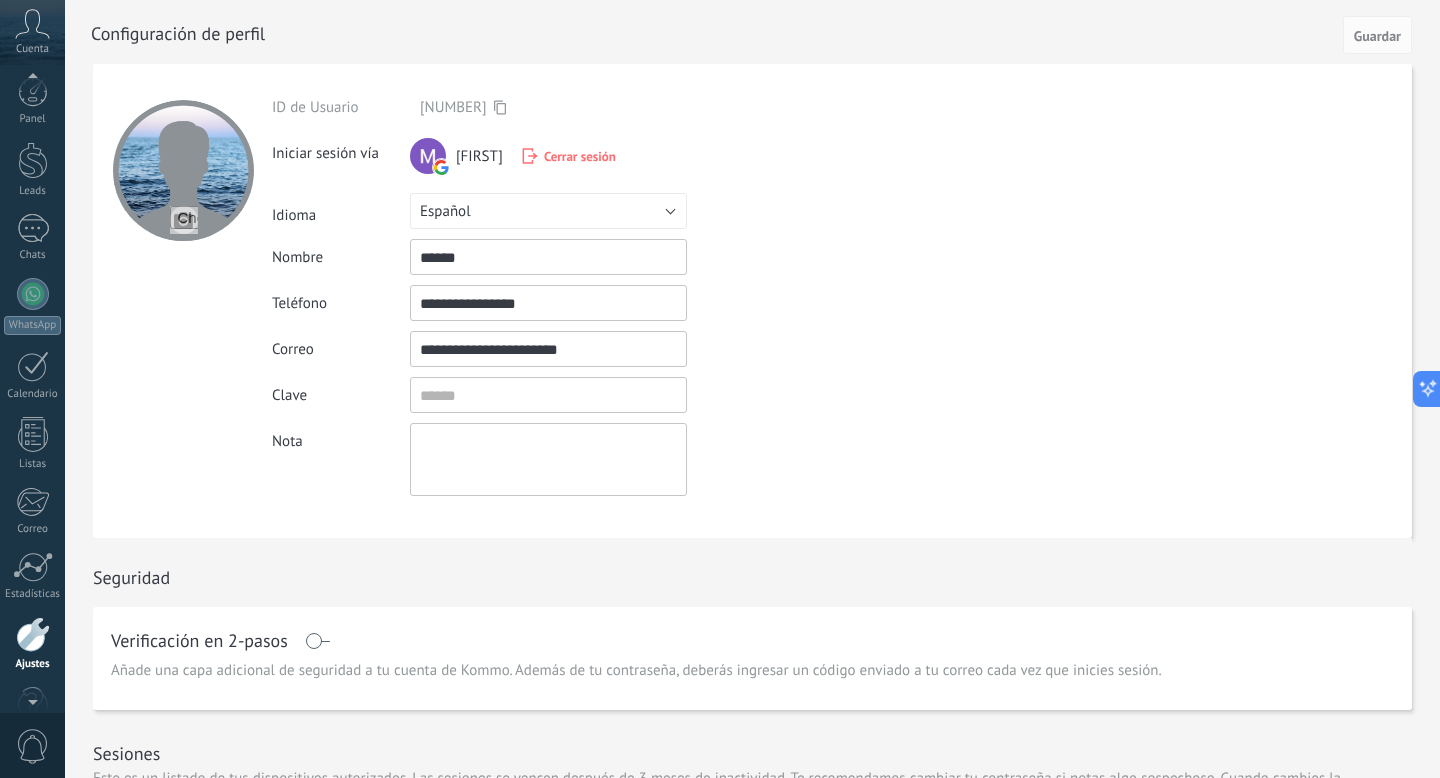 scroll, scrollTop: 0, scrollLeft: 0, axis: both 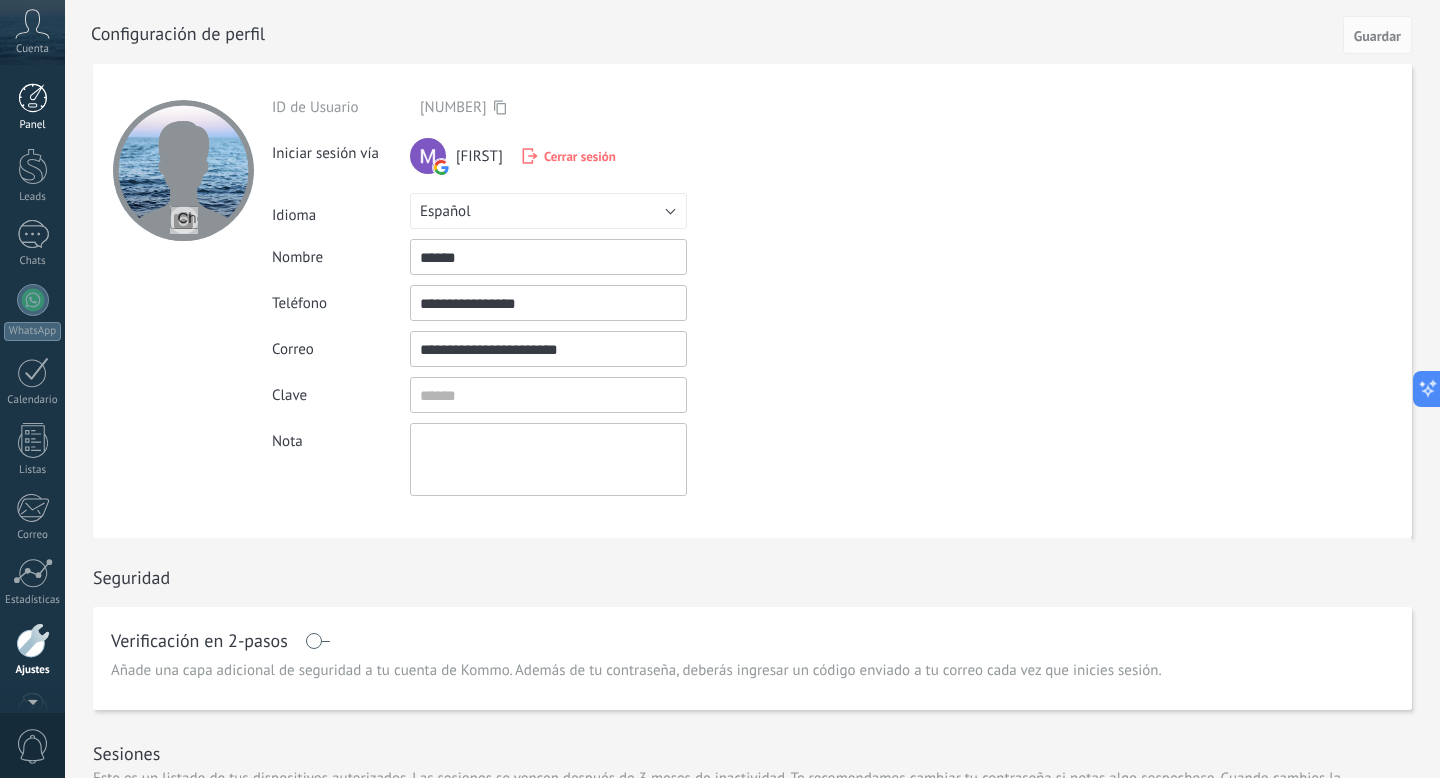 click at bounding box center (33, 98) 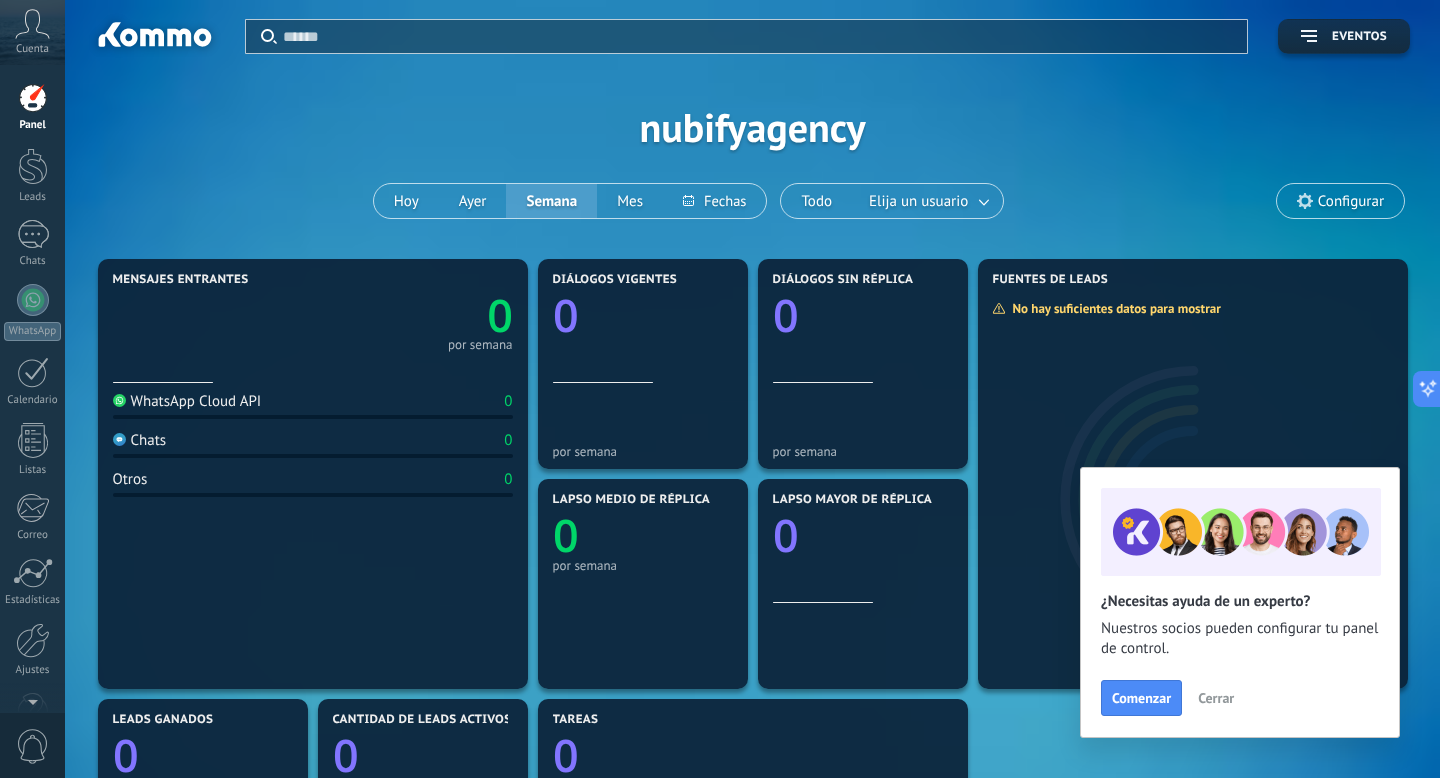 click on "Cerrar" at bounding box center (1216, 698) 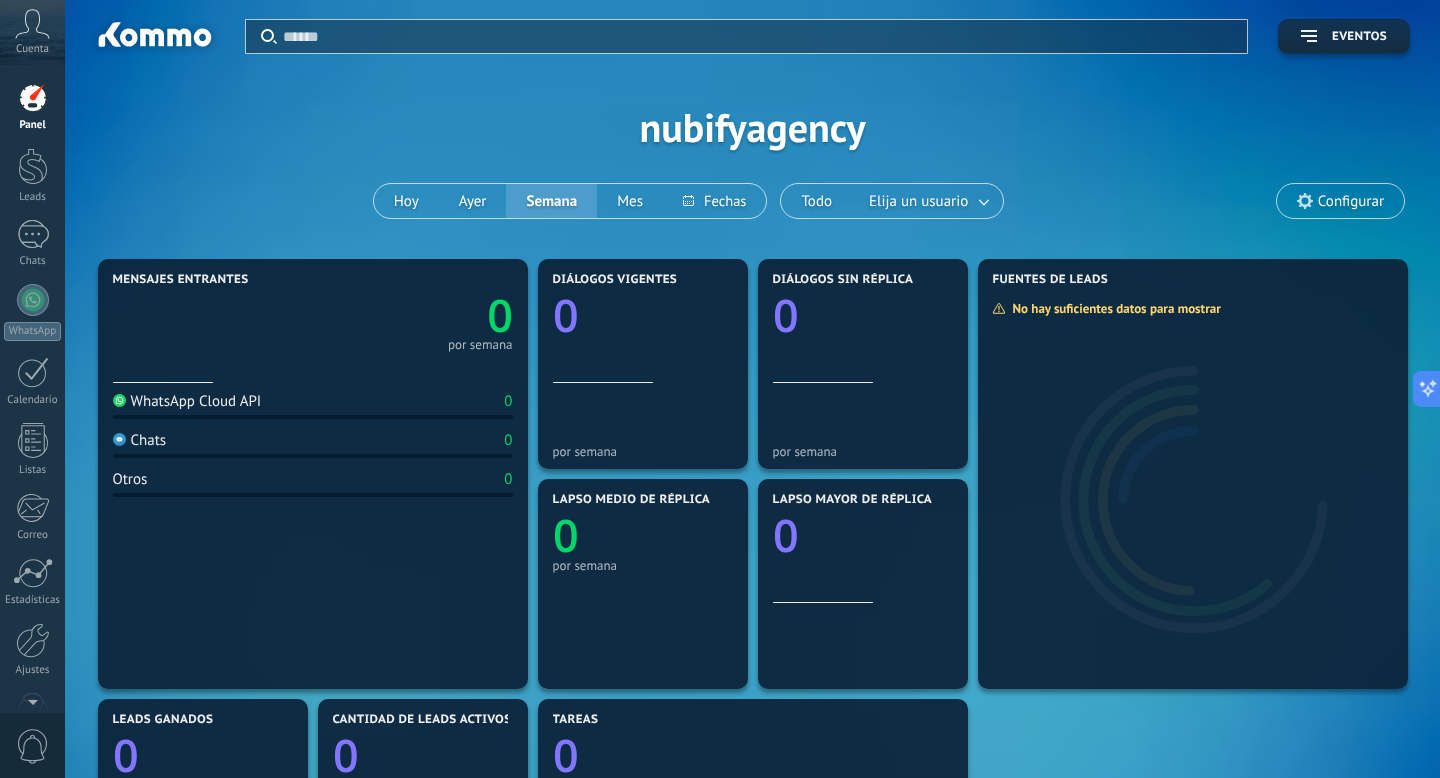 click on "Aplicar Eventos [COMPANY] Hoy Ayer Semana Mes Todo Elija un usuario Configurar" at bounding box center (752, 127) 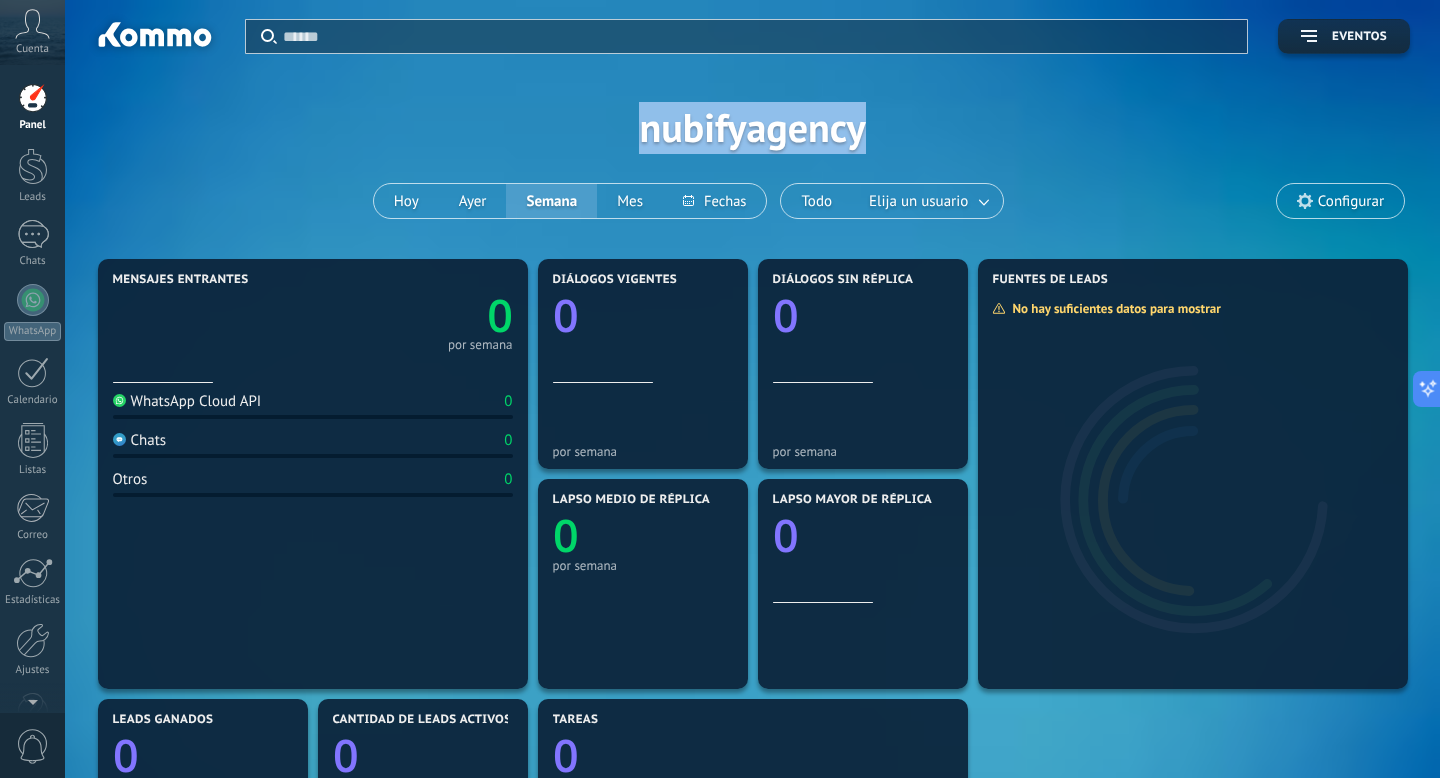 click on "Aplicar Eventos [COMPANY] Hoy Ayer Semana Mes Todo Elija un usuario Configurar" at bounding box center (752, 127) 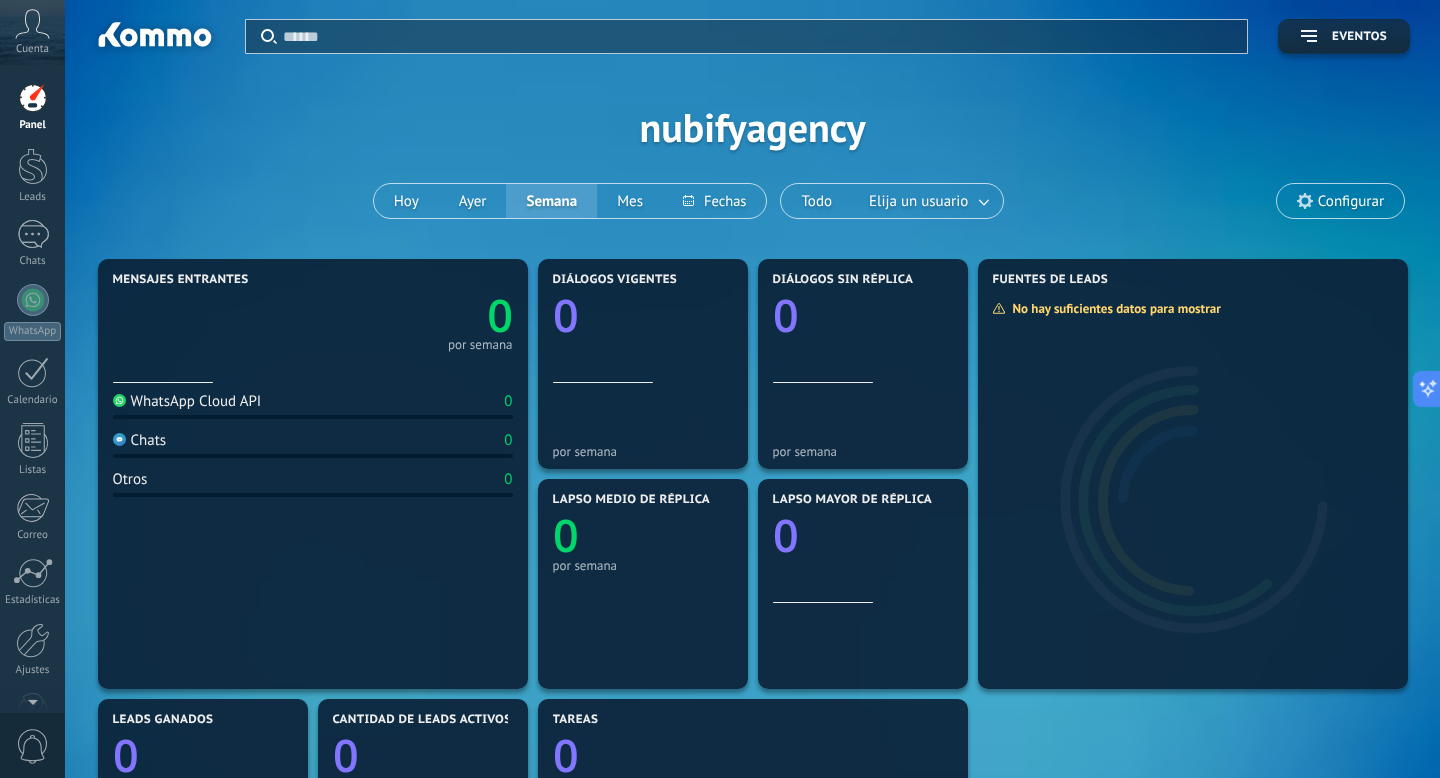 click on "Aplicar Eventos [COMPANY] Hoy Ayer Semana Mes Todo Elija un usuario Configurar" at bounding box center [752, 127] 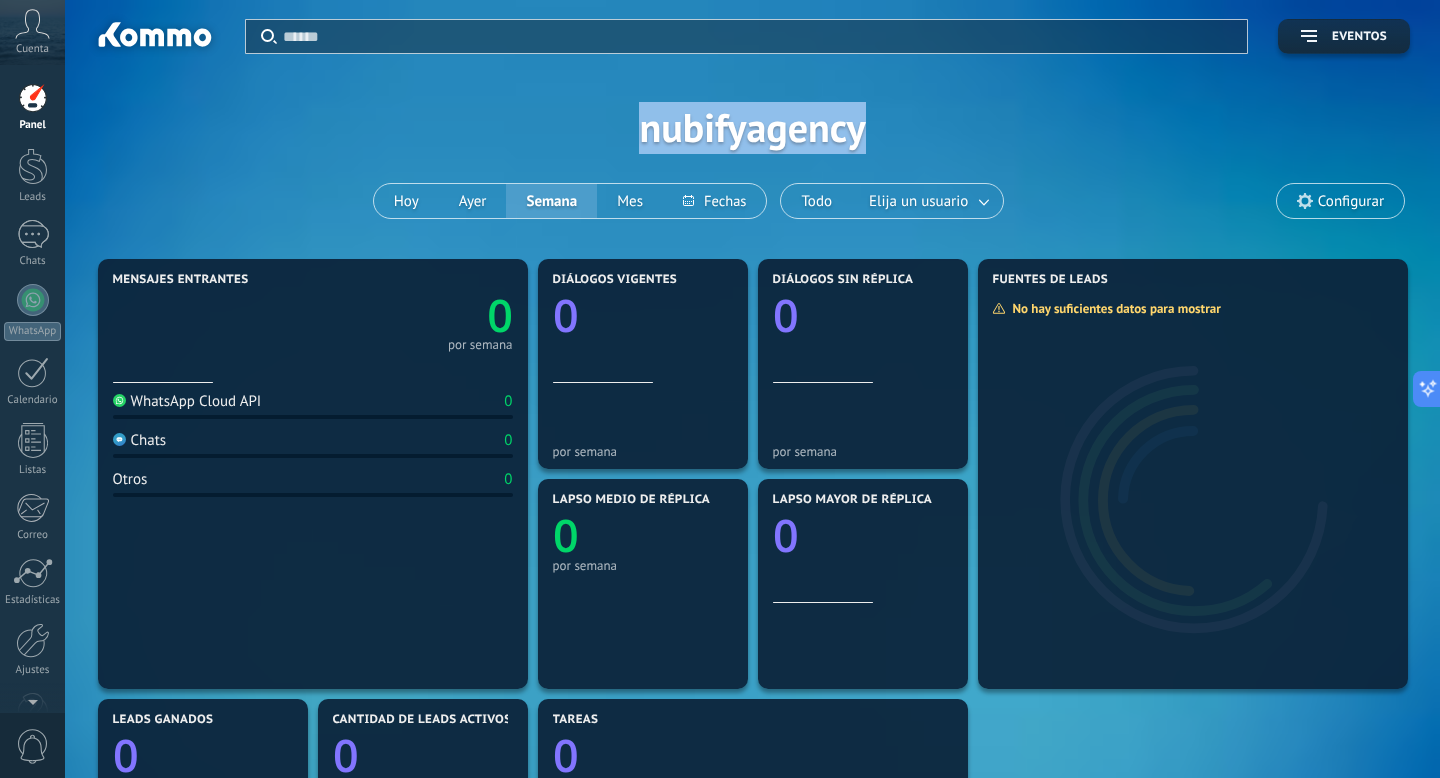 click on "Aplicar Eventos [COMPANY] Hoy Ayer Semana Mes Todo Elija un usuario Configurar" at bounding box center [752, 127] 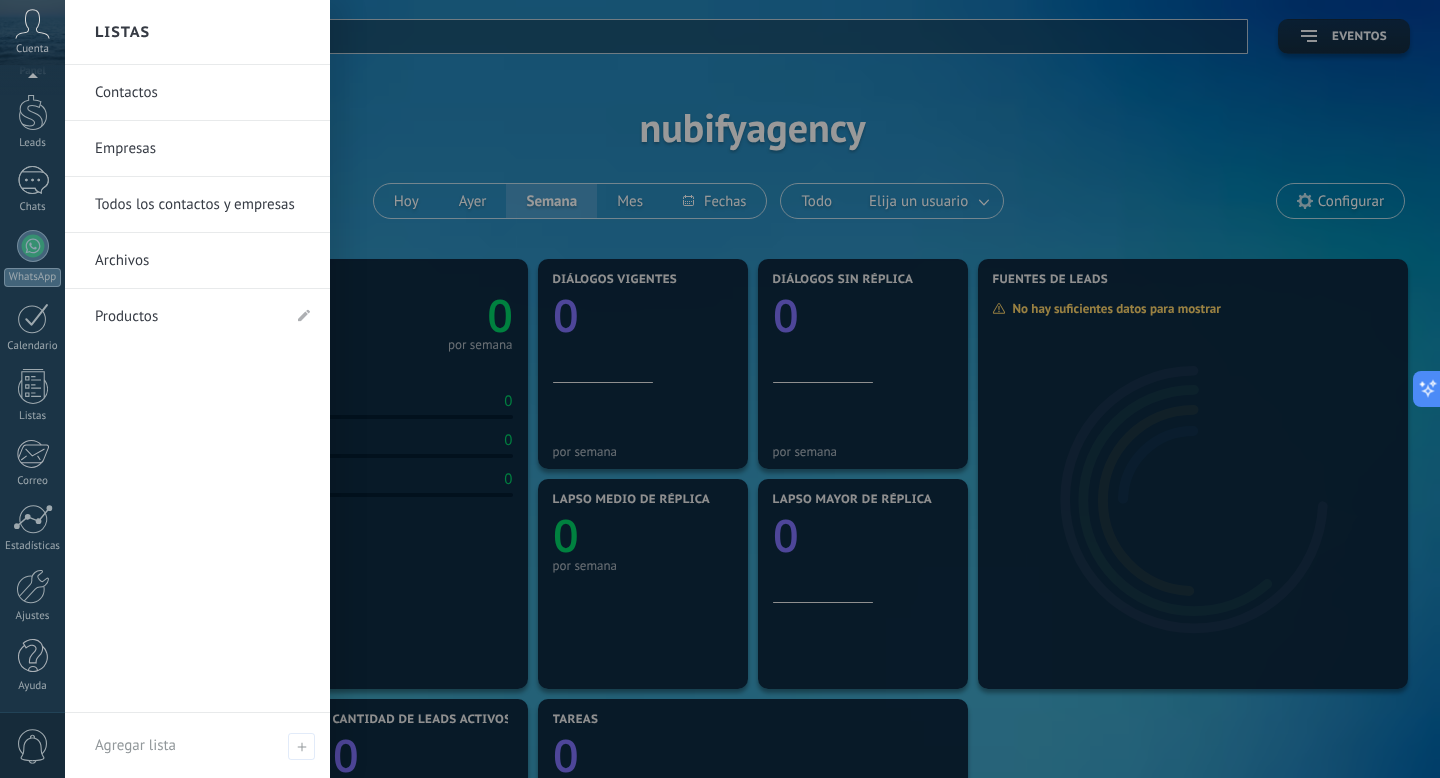 scroll, scrollTop: 0, scrollLeft: 0, axis: both 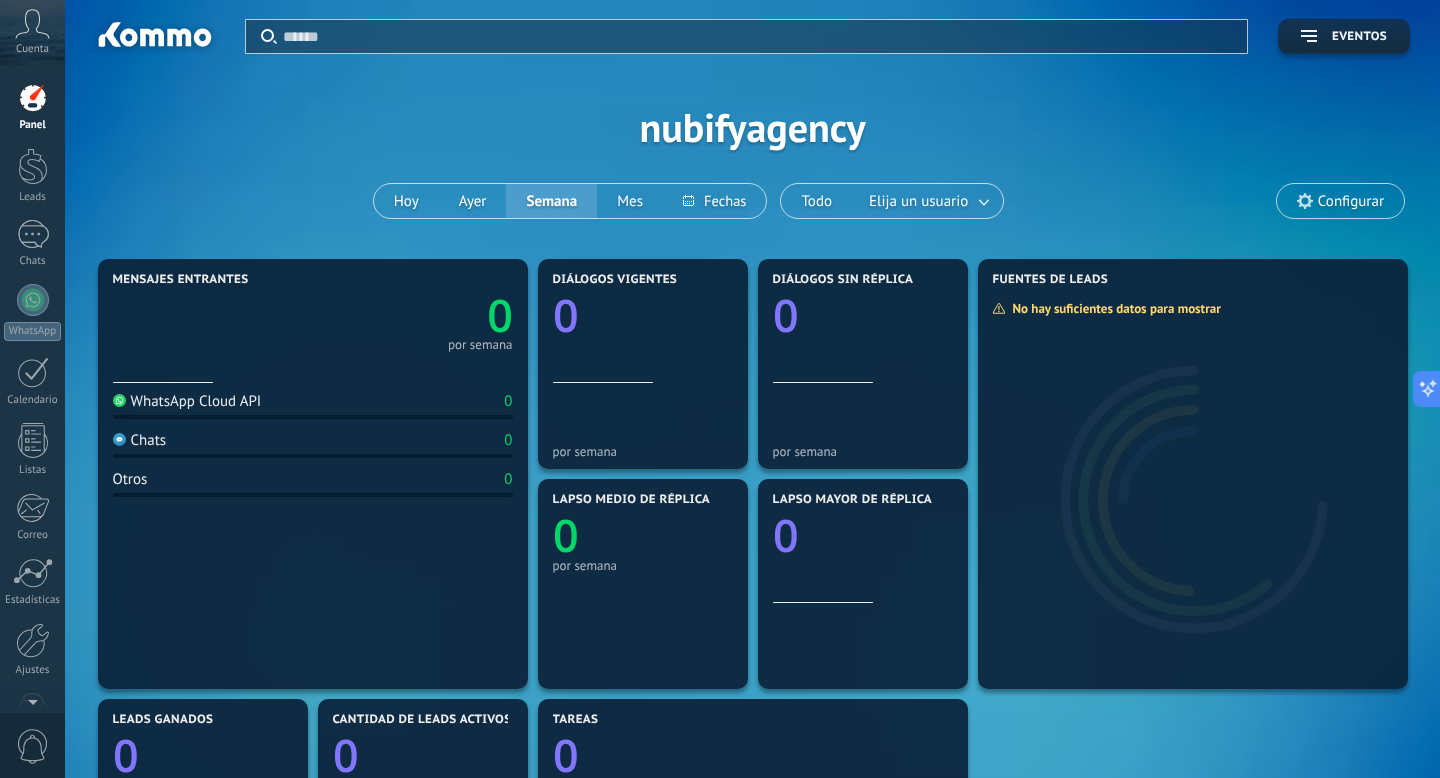 click on "Aplicar Eventos [COMPANY] Hoy Ayer Semana Mes Todo Elija un usuario Configurar" at bounding box center (752, 127) 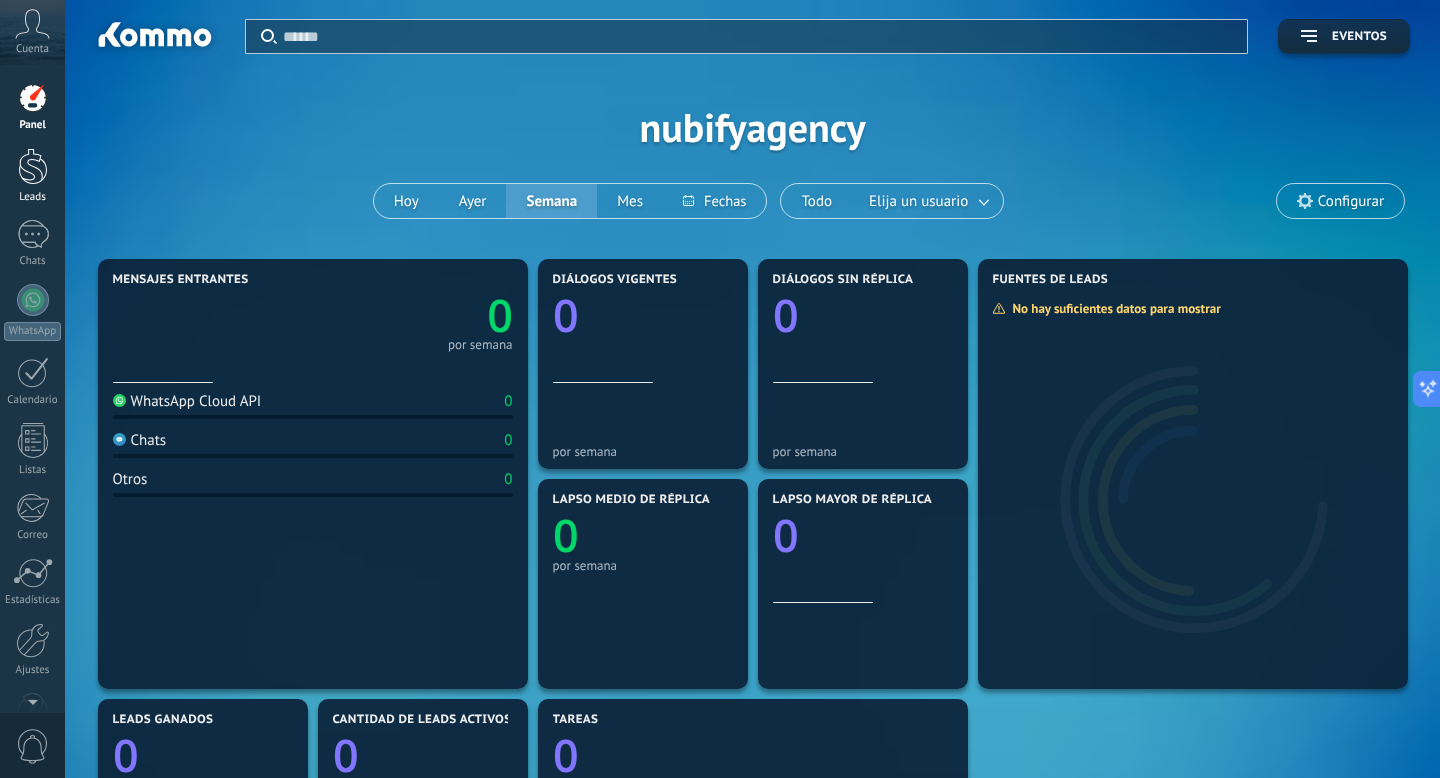 click at bounding box center (33, 166) 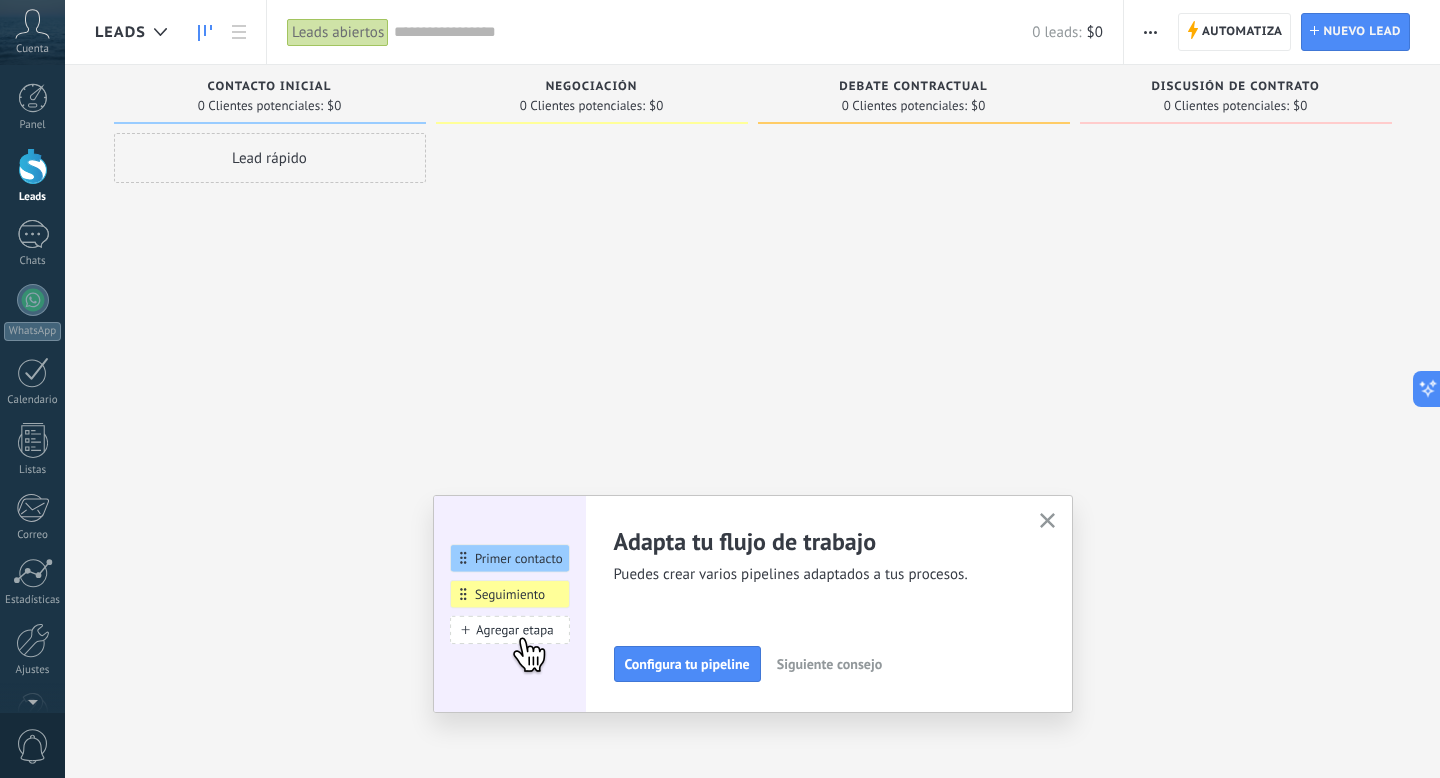 click at bounding box center (592, 391) 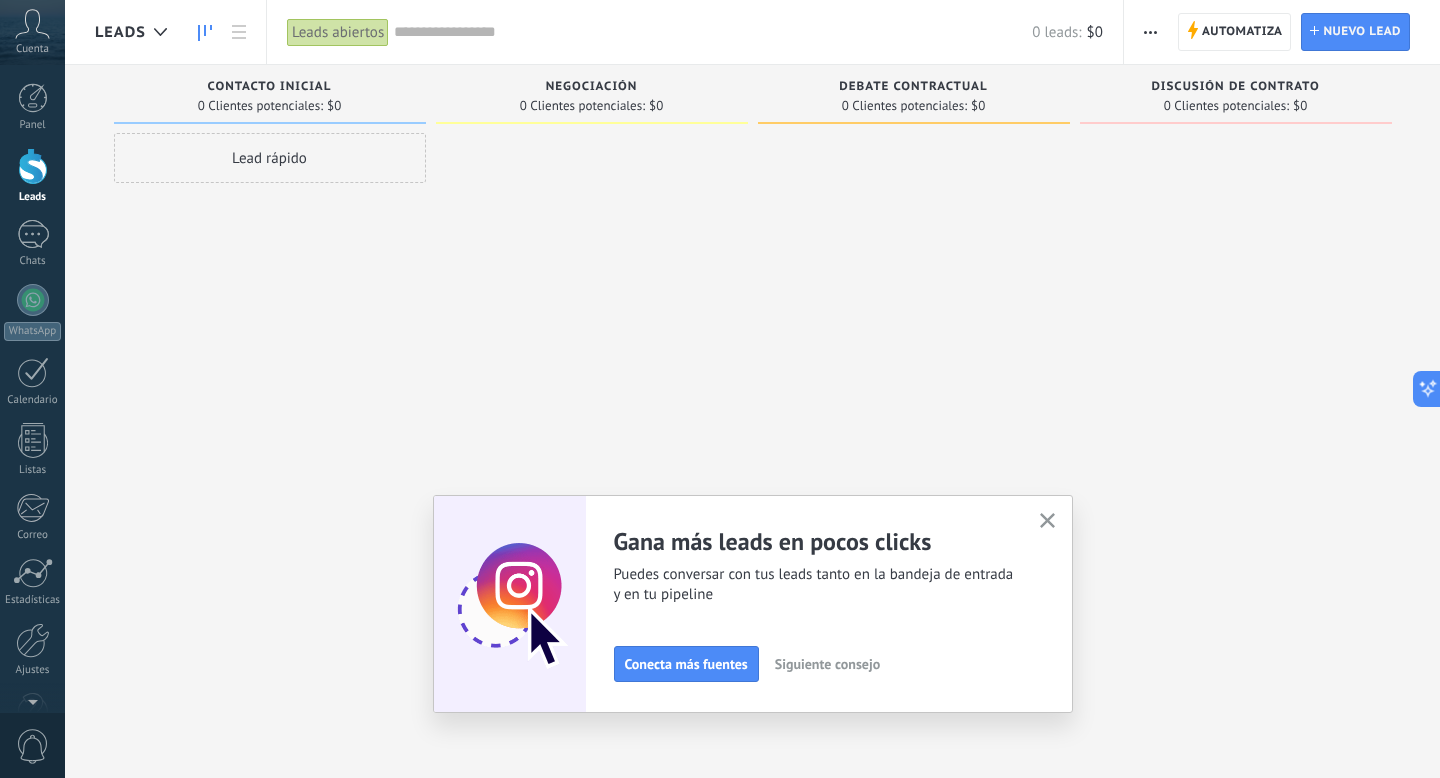 click 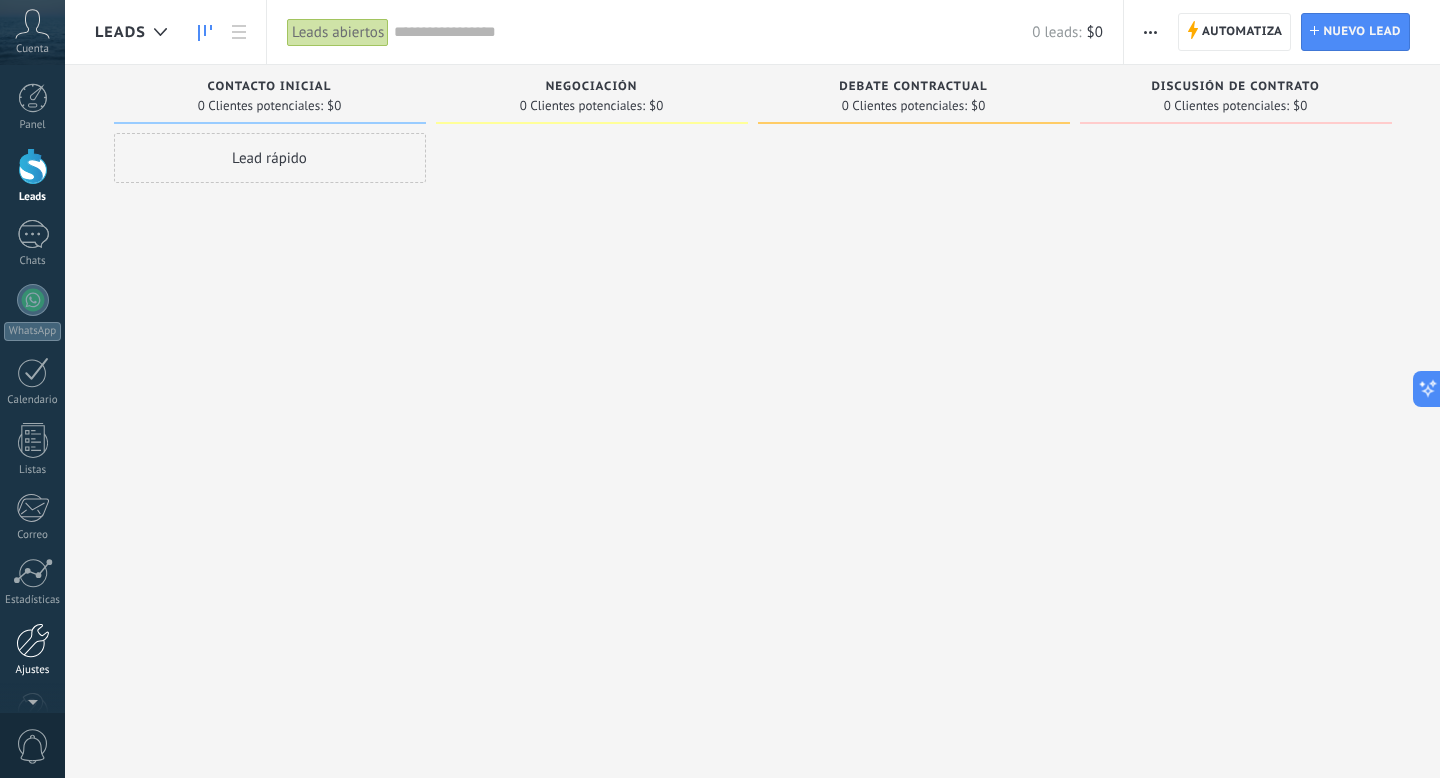 click at bounding box center (33, 640) 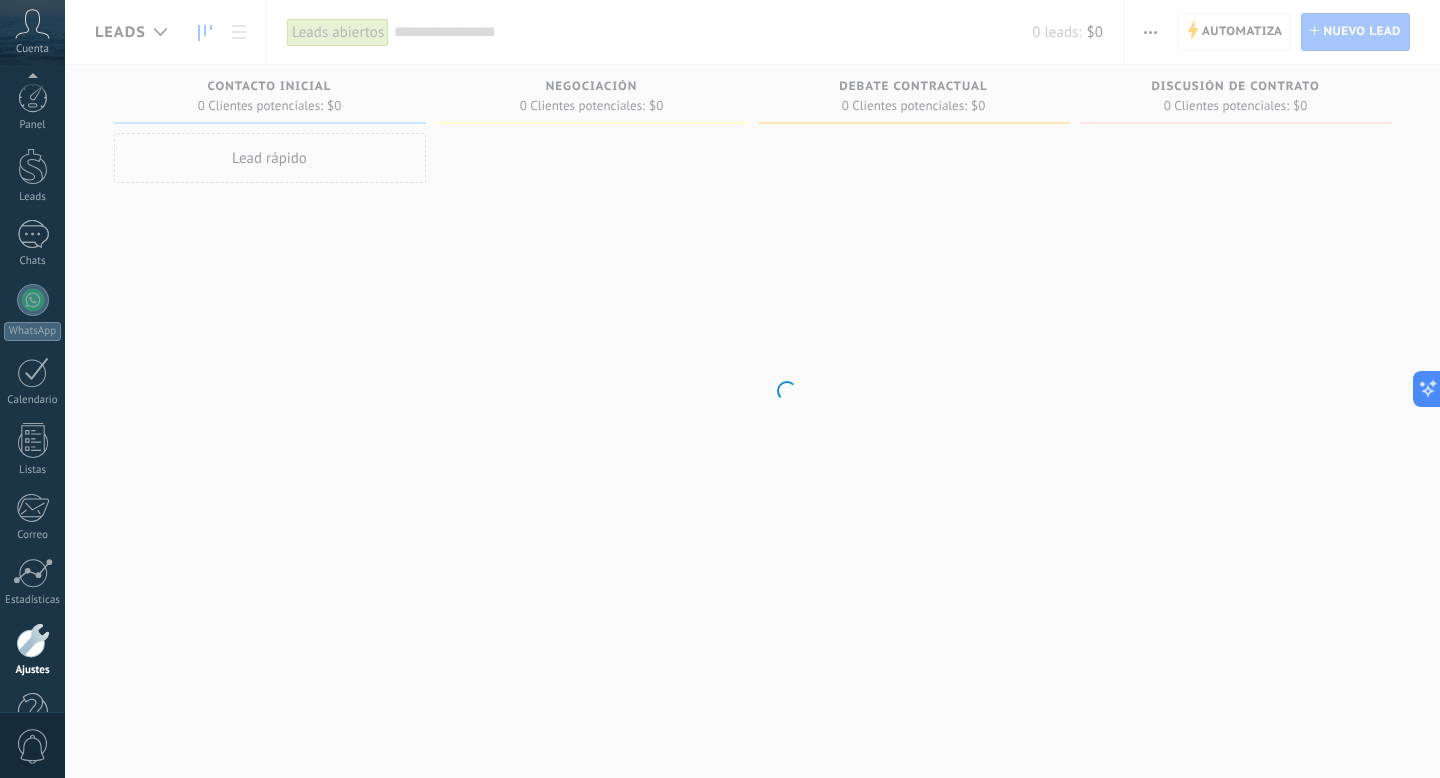 scroll, scrollTop: 54, scrollLeft: 0, axis: vertical 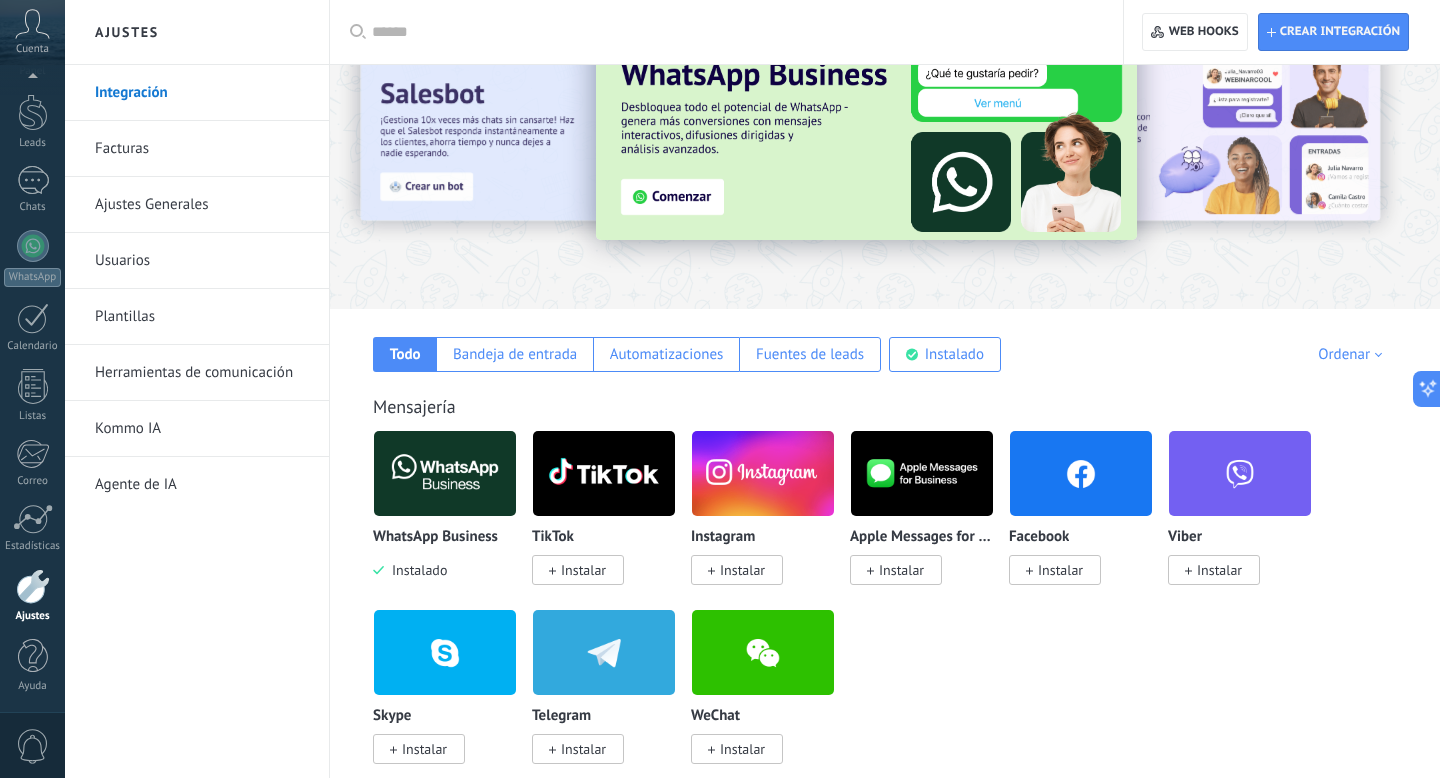 click at bounding box center (733, 32) 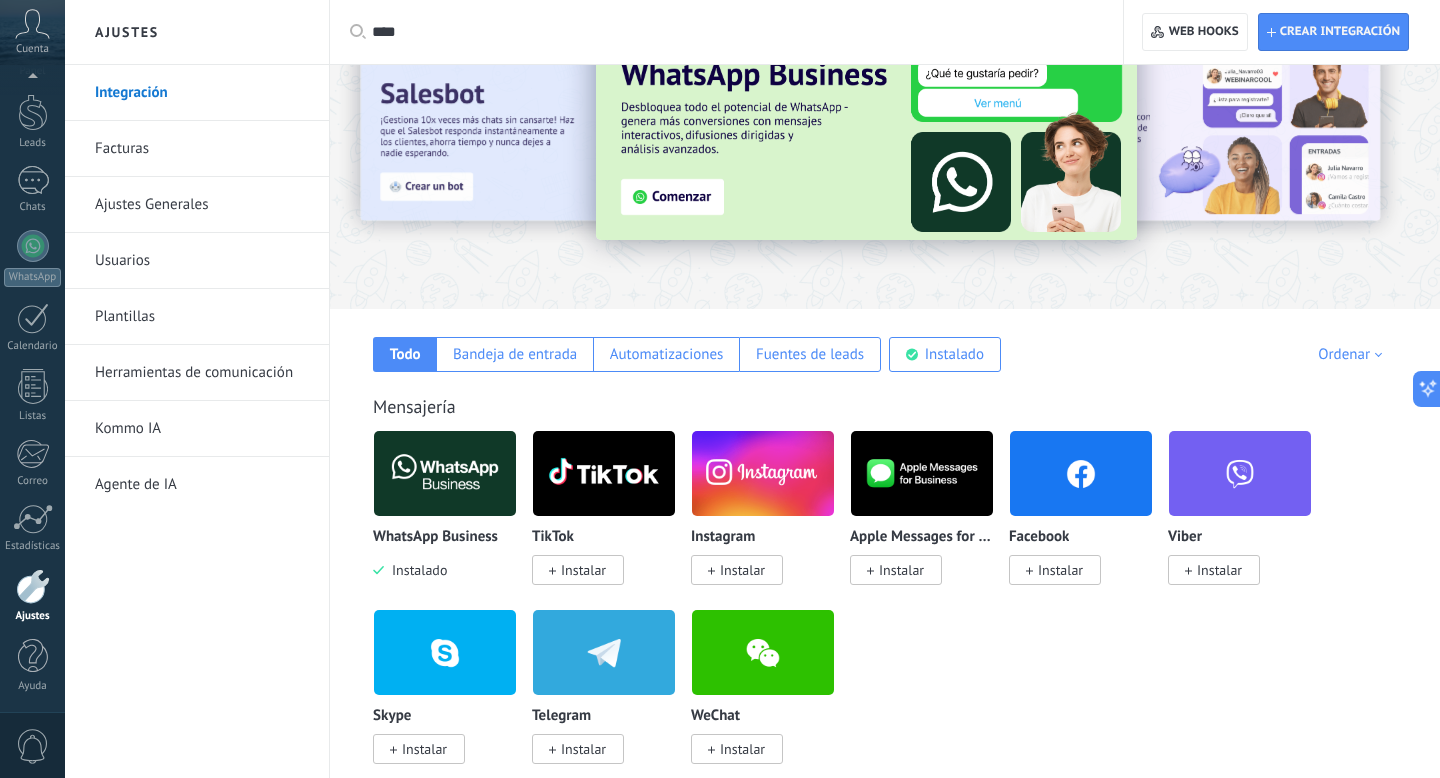 scroll, scrollTop: 0, scrollLeft: 0, axis: both 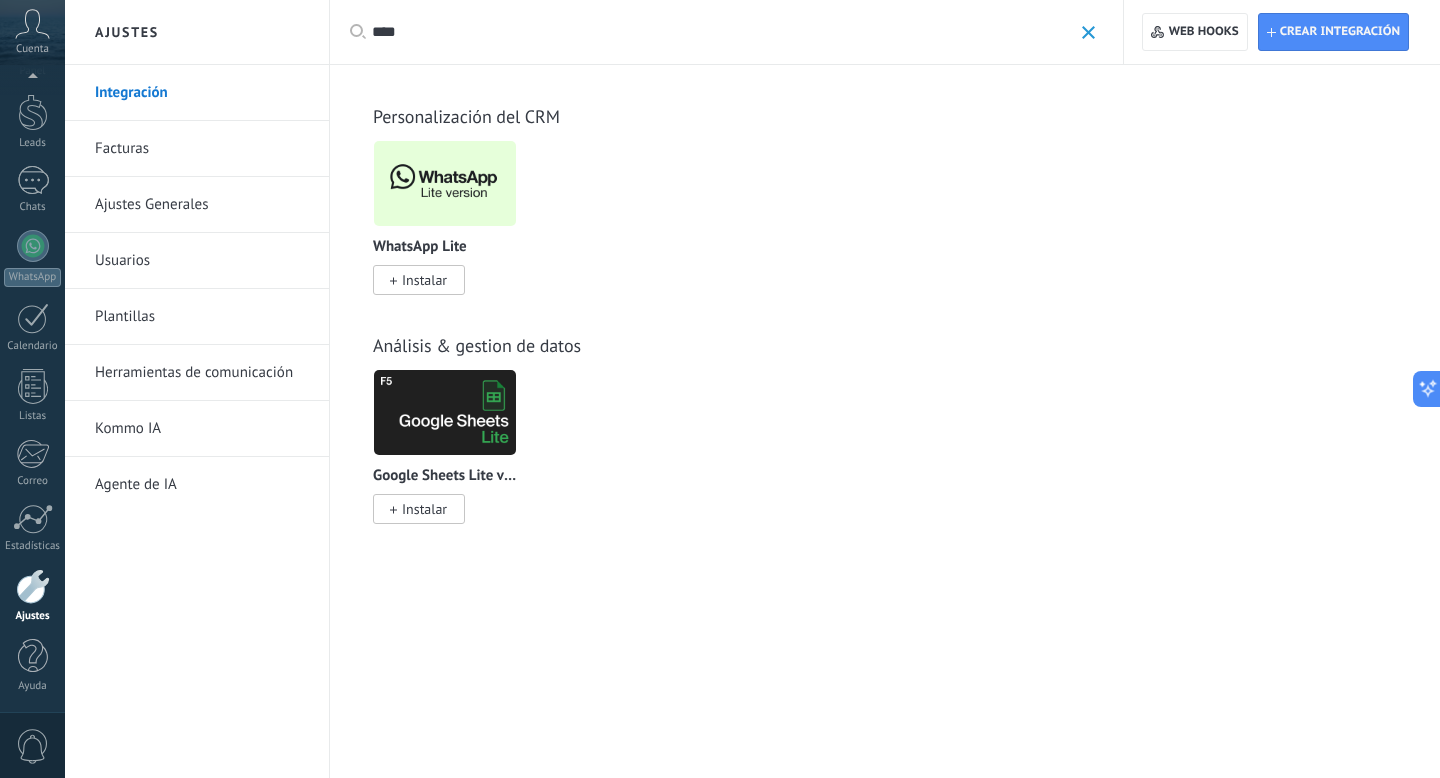 type on "****" 